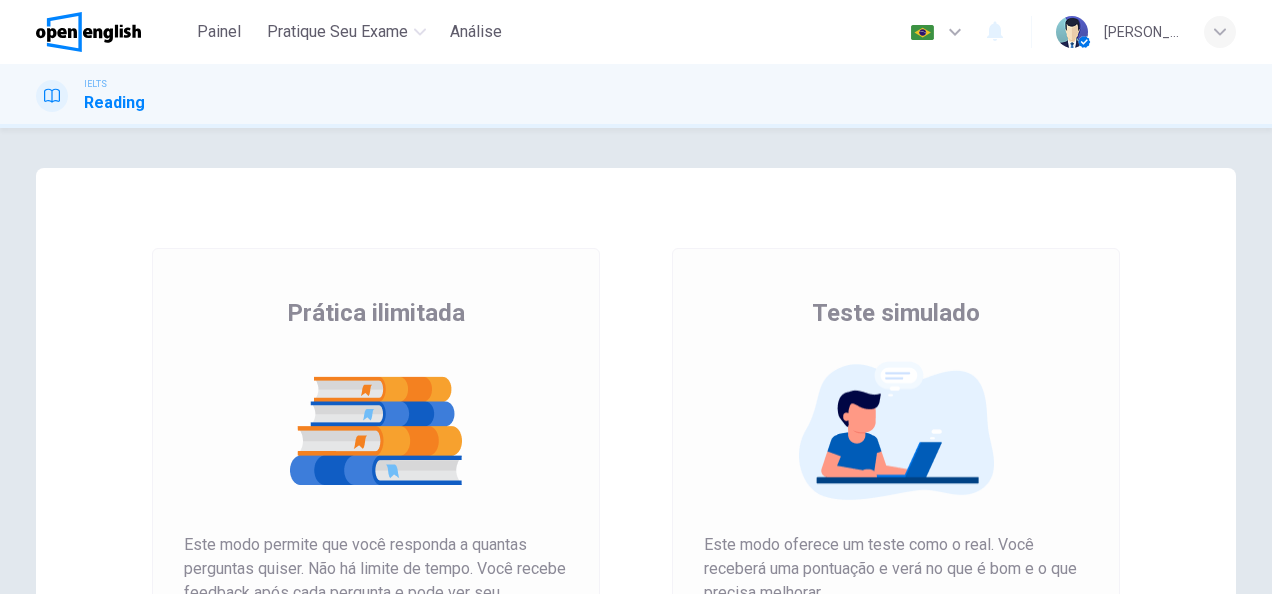 scroll, scrollTop: 0, scrollLeft: 0, axis: both 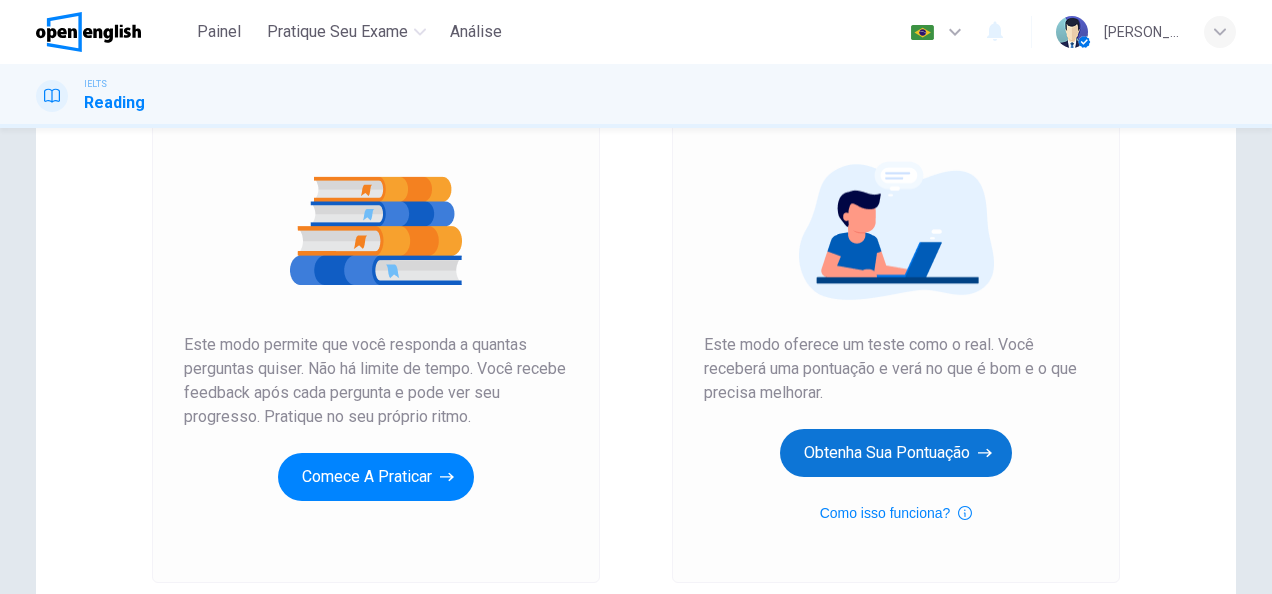 click on "Obtenha sua pontuação" at bounding box center (896, 453) 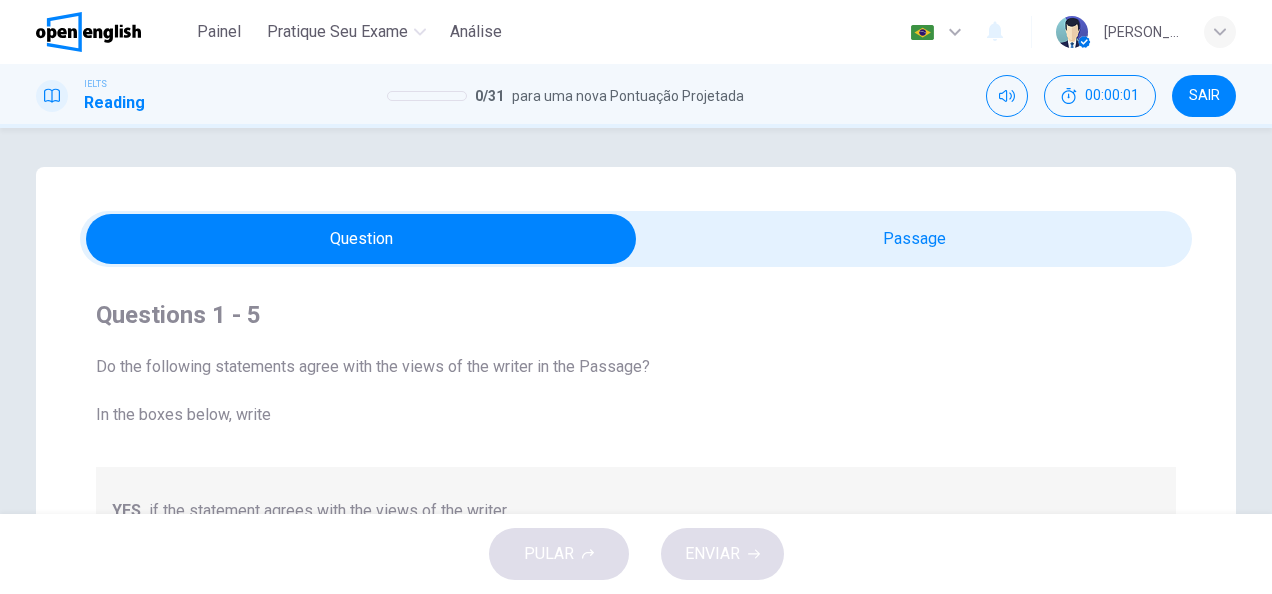 scroll, scrollTop: 0, scrollLeft: 0, axis: both 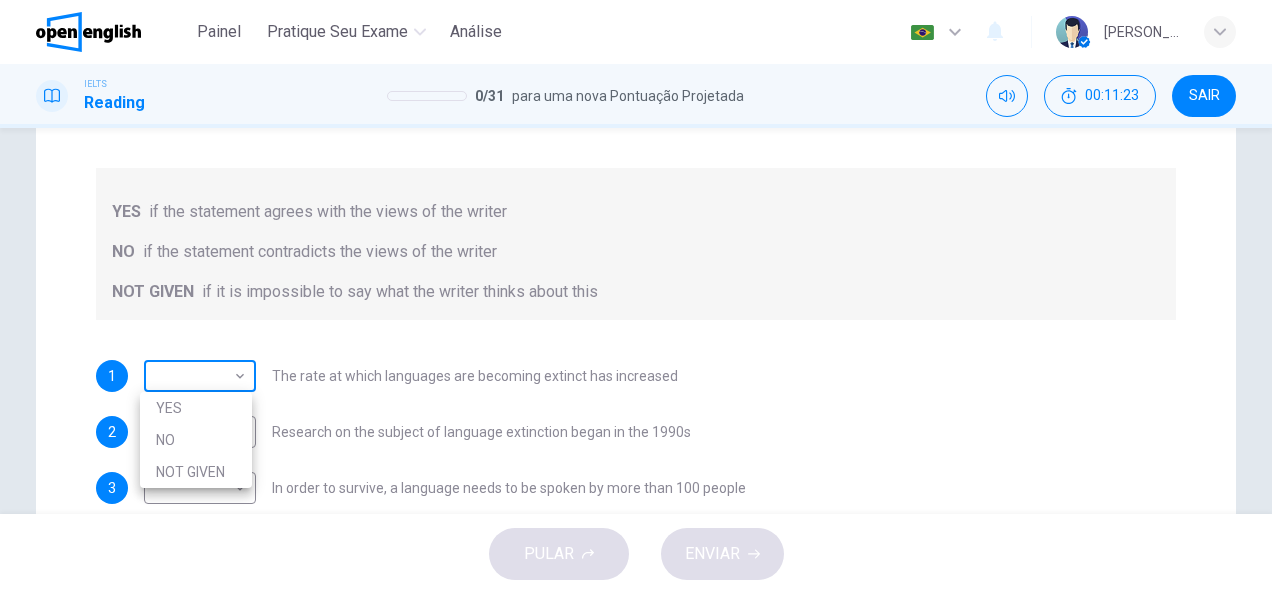 click on "Este site usa cookies, conforme explicado em nossa  Política de Privacidade . Se você concorda com o uso de cookies, clique no botão Aceitar e continue navegando em nosso site.   Política de Privacidade Aceitar This site uses cookies, as explained in our  Privacy Policy . If you agree to the use of cookies, please click the Accept button and continue to browse our site.   Privacy Policy Accept Painel Pratique seu exame Análise Português ** ​ [PERSON_NAME] IELTS Reading 0 / 31 para uma nova Pontuação Projetada 00:11:23 SAIR Questions 1 - 5 Do the following statements agree with the views of the writer in the Passage?  In the boxes below, write YES if the statement agrees with the views of the writer NO if the statement contradicts the views of the writer NOT GIVEN if it is impossible to say what the writer thinks about this 1 ​ ​ The rate at which languages are becoming extinct has increased 2 ​ ​ Research on the subject of language extinction began in the 1990s 3 ​ ​ 4 ​ ​ 5 ​ ​ 1 2" at bounding box center [636, 297] 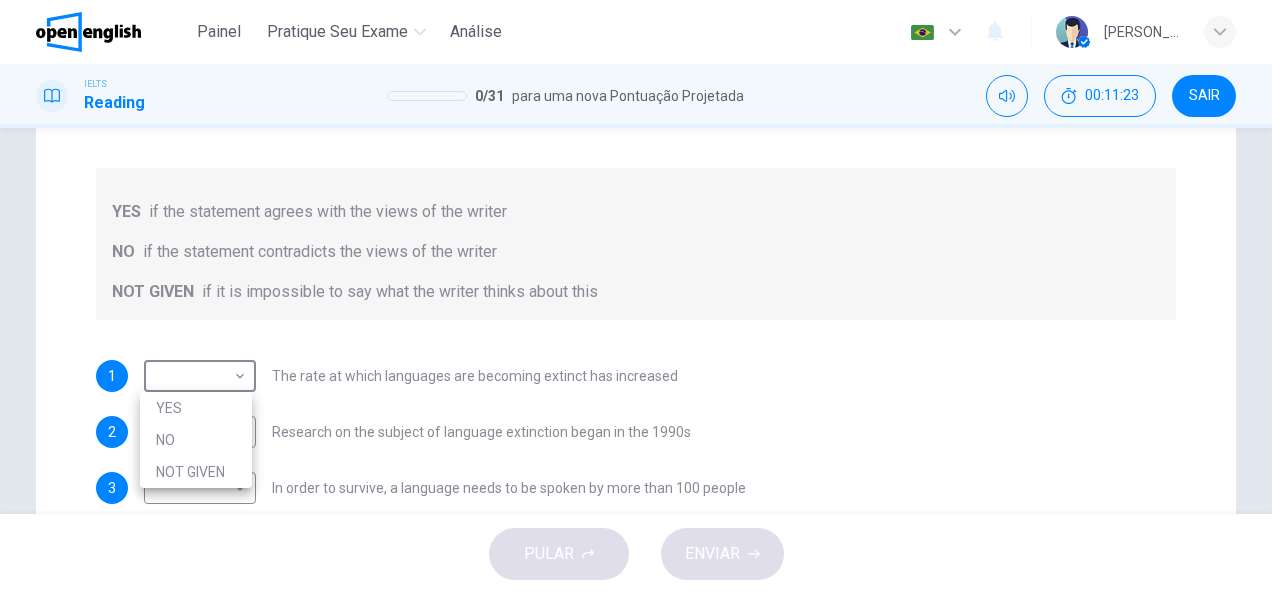 click on "YES" at bounding box center (196, 408) 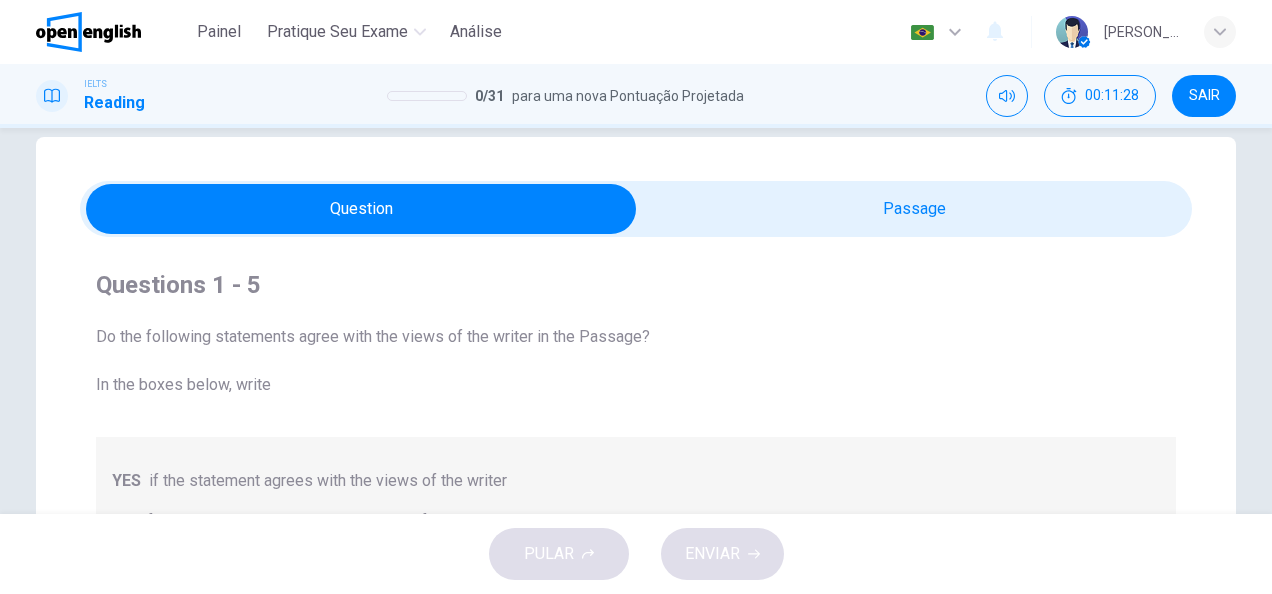 scroll, scrollTop: 0, scrollLeft: 0, axis: both 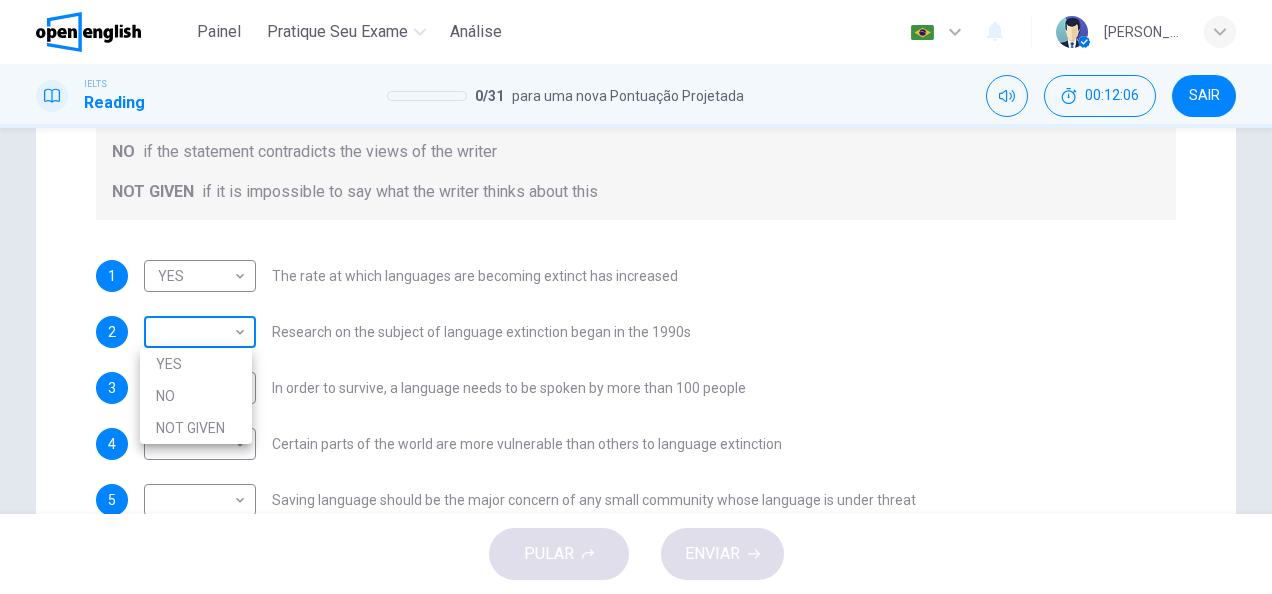 click on "Este site usa cookies, conforme explicado em nossa  Política de Privacidade . Se você concorda com o uso de cookies, clique no botão Aceitar e continue navegando em nosso site.   Política de Privacidade Aceitar This site uses cookies, as explained in our  Privacy Policy . If you agree to the use of cookies, please click the Accept button and continue to browse our site.   Privacy Policy Accept Painel Pratique seu exame Análise Português ** ​ [PERSON_NAME] IELTS Reading 0 / 31 para uma nova Pontuação Projetada 00:12:06 SAIR Questions 1 - 5 Do the following statements agree with the views of the writer in the Passage?  In the boxes below, write YES if the statement agrees with the views of the writer NO if the statement contradicts the views of the writer NOT GIVEN if it is impossible to say what the writer thinks about this 1 YES *** ​ The rate at which languages are becoming extinct has increased 2 ​ ​ Research on the subject of language extinction began in the 1990s 3 ​ ​ 4 ​ ​ 5 ​ ​" at bounding box center [636, 297] 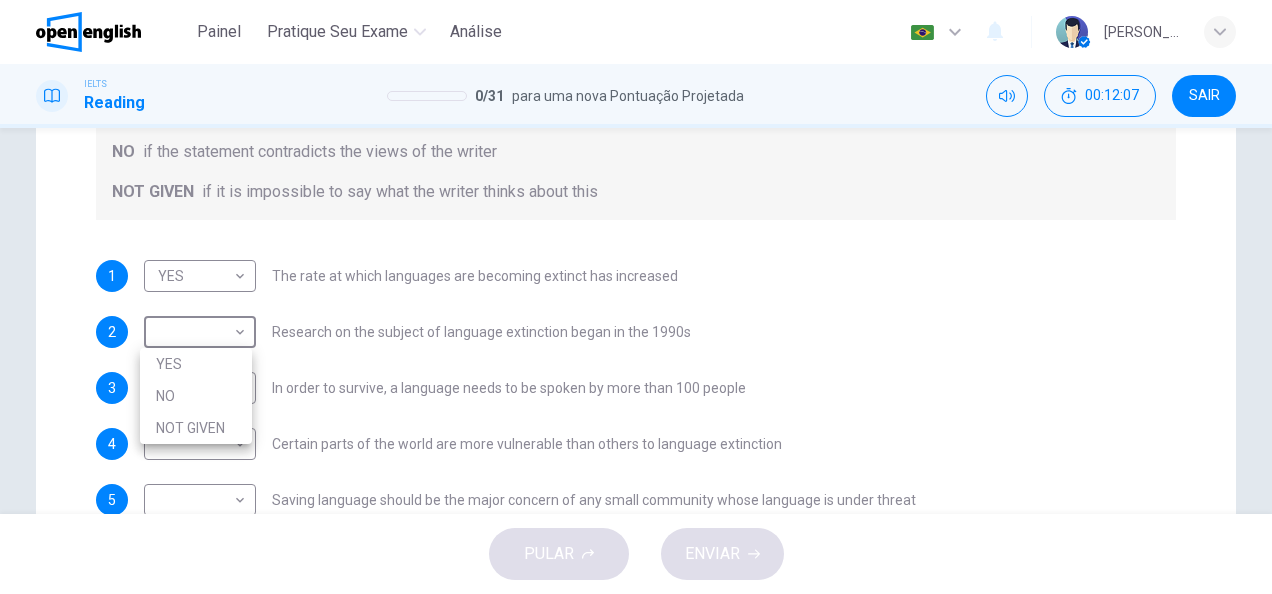 click on "NO" at bounding box center [196, 396] 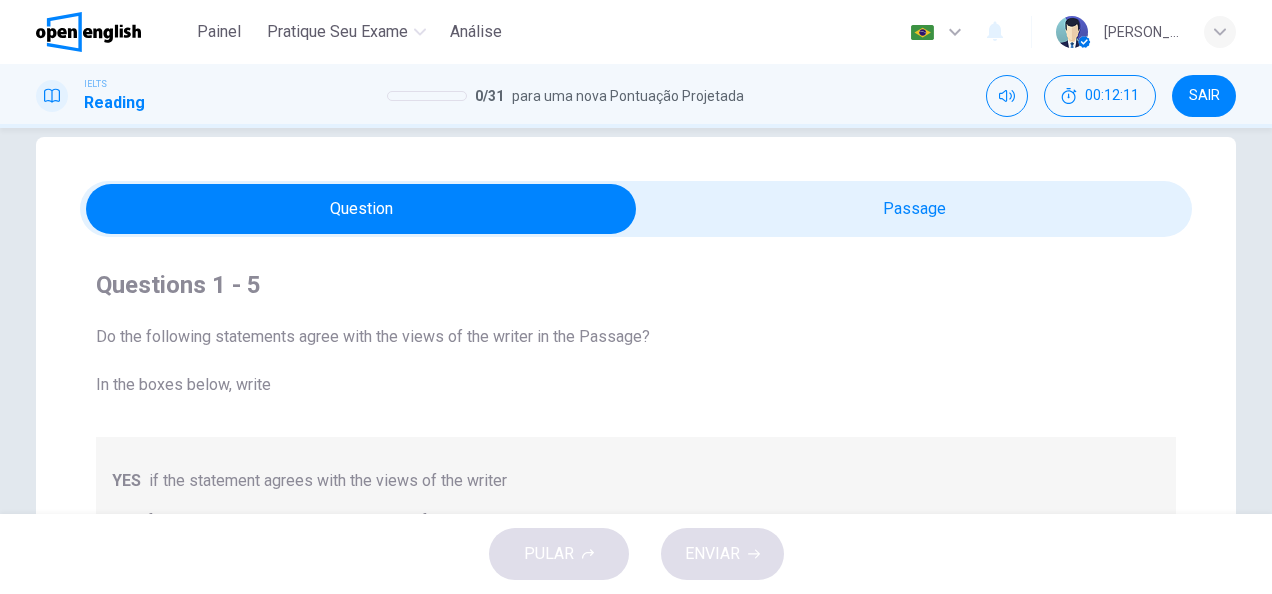 scroll, scrollTop: 0, scrollLeft: 0, axis: both 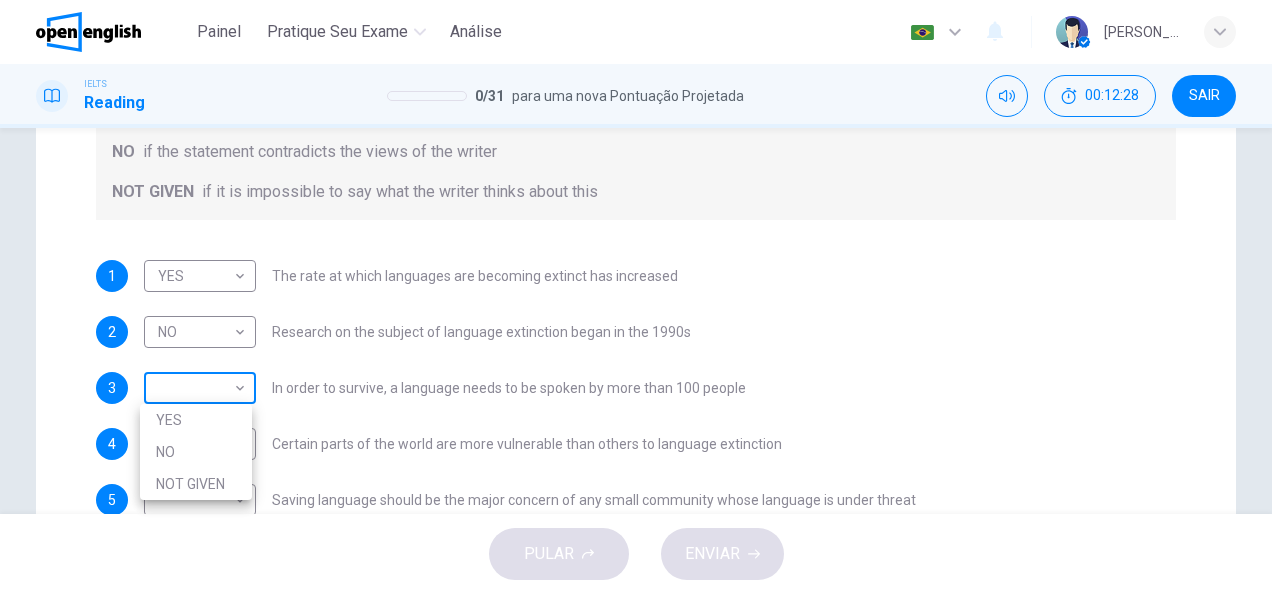 click on "Este site usa cookies, conforme explicado em nossa  Política de Privacidade . Se você concorda com o uso de cookies, clique no botão Aceitar e continue navegando em nosso site.   Política de Privacidade Aceitar This site uses cookies, as explained in our  Privacy Policy . If you agree to the use of cookies, please click the Accept button and continue to browse our site.   Privacy Policy Accept Painel Pratique seu exame Análise Português ** ​ [PERSON_NAME] IELTS Reading 0 / 31 para uma nova Pontuação Projetada 00:12:28 SAIR Questions 1 - 5 Do the following statements agree with the views of the writer in the Passage?  In the boxes below, write YES if the statement agrees with the views of the writer NO if the statement contradicts the views of the writer NOT GIVEN if it is impossible to say what the writer thinks about this 1 YES *** ​ The rate at which languages are becoming extinct has increased 2 NO ** ​ Research on the subject of language extinction began in the 1990s 3 ​ ​ 4 ​ ​ 5 ​ 1" at bounding box center [636, 297] 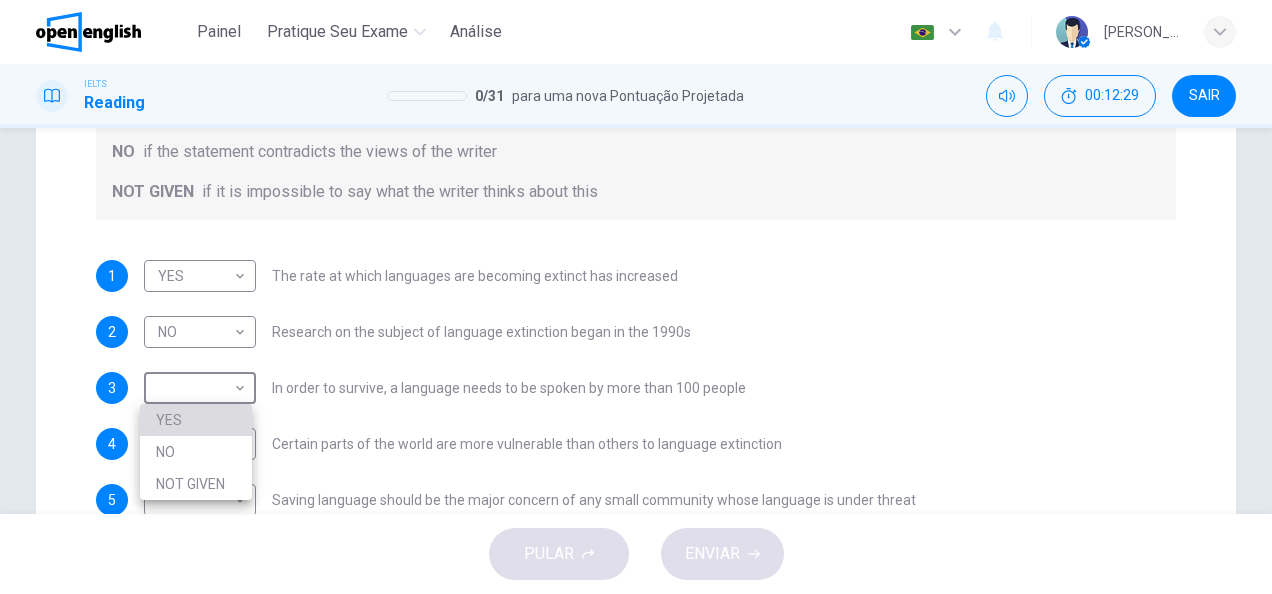 click on "YES" at bounding box center (196, 420) 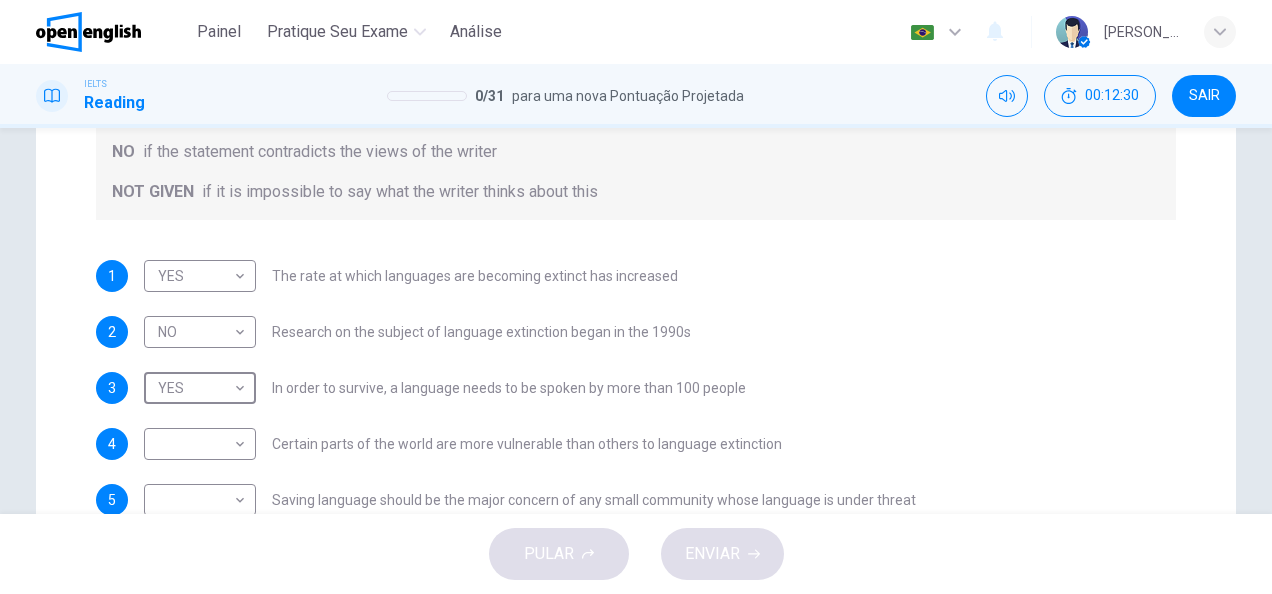 scroll, scrollTop: 500, scrollLeft: 0, axis: vertical 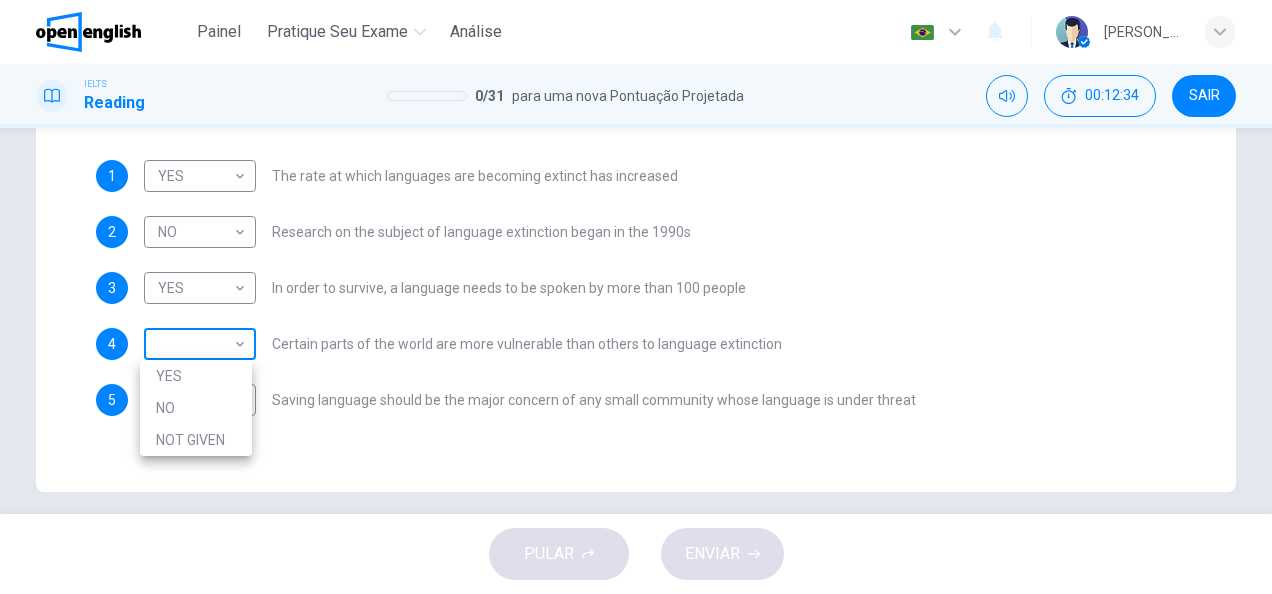 click on "Este site usa cookies, conforme explicado em nossa  Política de Privacidade . Se você concorda com o uso de cookies, clique no botão Aceitar e continue navegando em nosso site.   Política de Privacidade Aceitar This site uses cookies, as explained in our  Privacy Policy . If you agree to the use of cookies, please click the Accept button and continue to browse our site.   Privacy Policy Accept Painel Pratique seu exame Análise Português ** ​ [PERSON_NAME] IELTS Reading 0 / 31 para uma nova Pontuação Projetada 00:12:34 SAIR Questions 1 - 5 Do the following statements agree with the views of the writer in the Passage?  In the boxes below, write YES if the statement agrees with the views of the writer NO if the statement contradicts the views of the writer NOT GIVEN if it is impossible to say what the writer thinks about this 1 YES *** ​ The rate at which languages are becoming extinct has increased 2 NO ** ​ Research on the subject of language extinction began in the 1990s 3 YES *** ​ 4 ​ ​ 5 1" at bounding box center (636, 297) 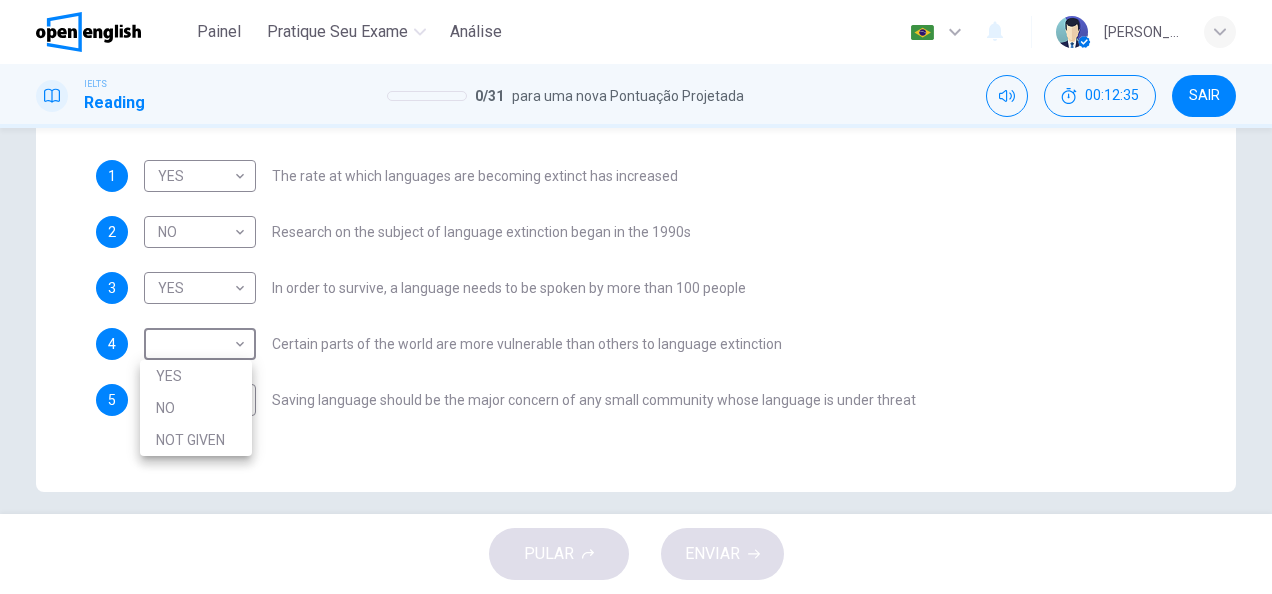click on "NOT GIVEN" at bounding box center [196, 440] 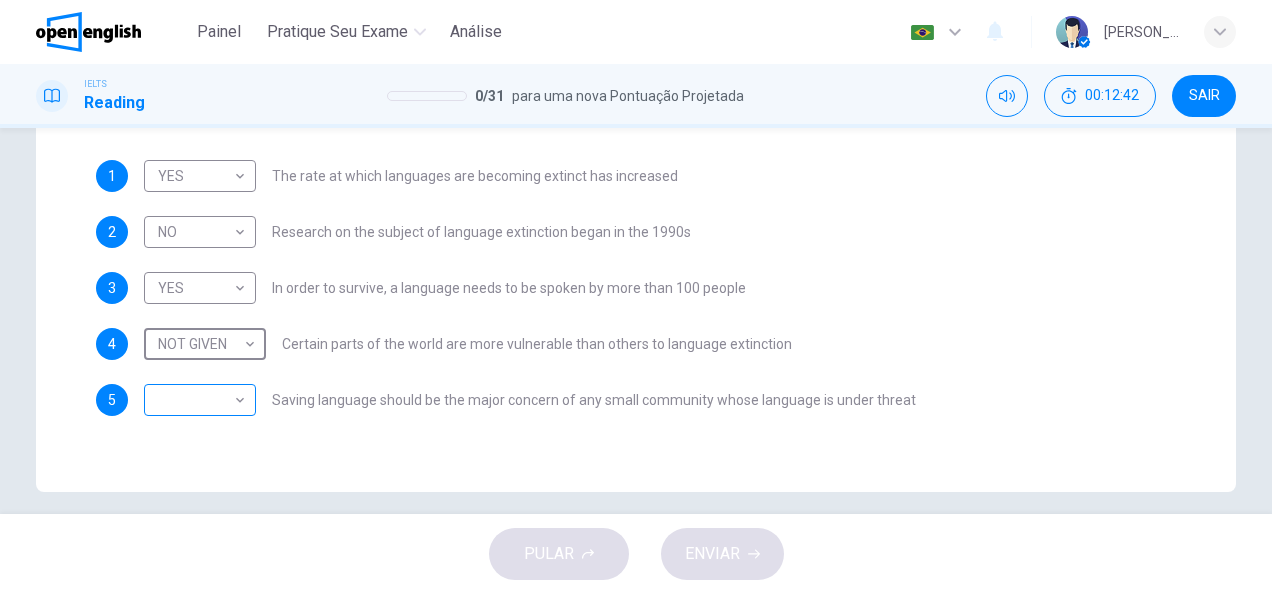 click on "Este site usa cookies, conforme explicado em nossa  Política de Privacidade . Se você concorda com o uso de cookies, clique no botão Aceitar e continue navegando em nosso site.   Política de Privacidade Aceitar This site uses cookies, as explained in our  Privacy Policy . If you agree to the use of cookies, please click the Accept button and continue to browse our site.   Privacy Policy Accept Painel Pratique seu exame Análise Português ** ​ [PERSON_NAME] IELTS Reading 0 / 31 para uma nova Pontuação Projetada 00:12:42 SAIR Questions 1 - 5 Do the following statements agree with the views of the writer in the Passage?  In the boxes below, write YES if the statement agrees with the views of the writer NO if the statement contradicts the views of the writer NOT GIVEN if it is impossible to say what the writer thinks about this 1 YES *** ​ The rate at which languages are becoming extinct has increased 2 NO ** ​ Research on the subject of language extinction began in the 1990s 3 YES *** ​ 4 NOT GIVEN 5" at bounding box center [636, 297] 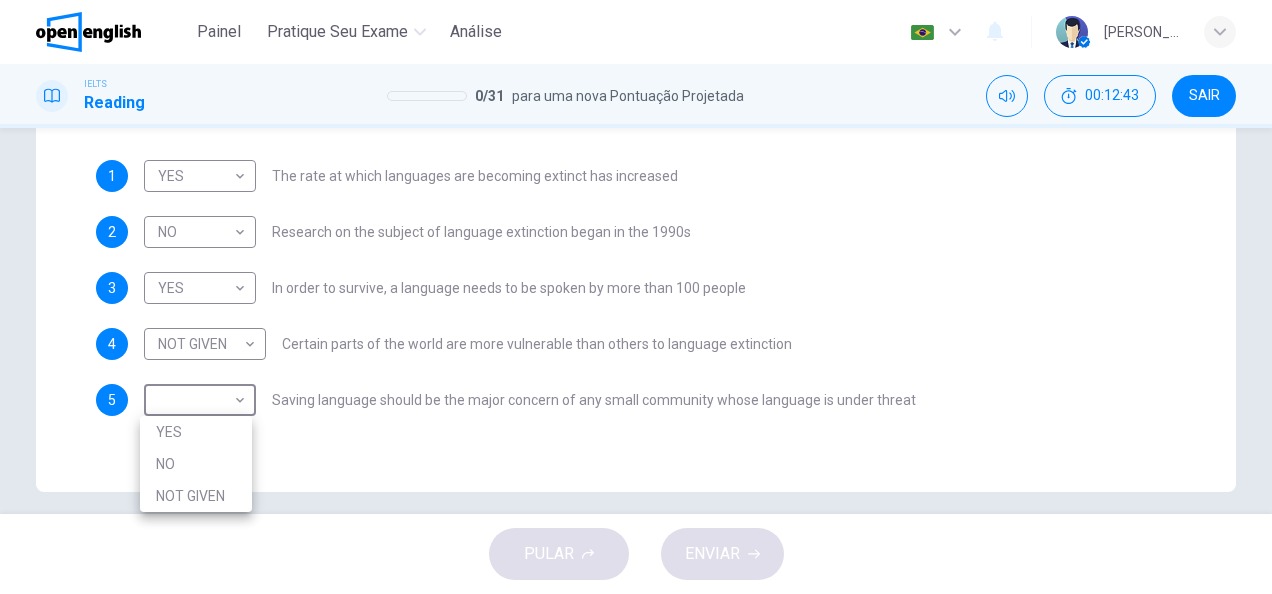click on "YES" at bounding box center [196, 432] 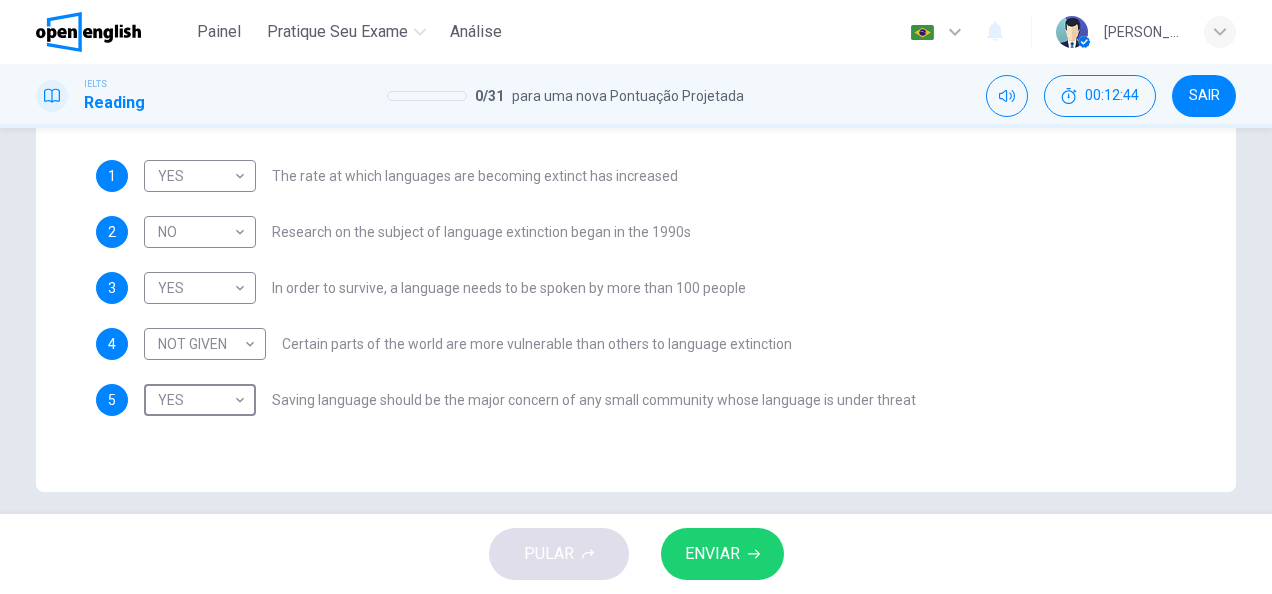 drag, startPoint x: 725, startPoint y: 549, endPoint x: 716, endPoint y: 538, distance: 14.21267 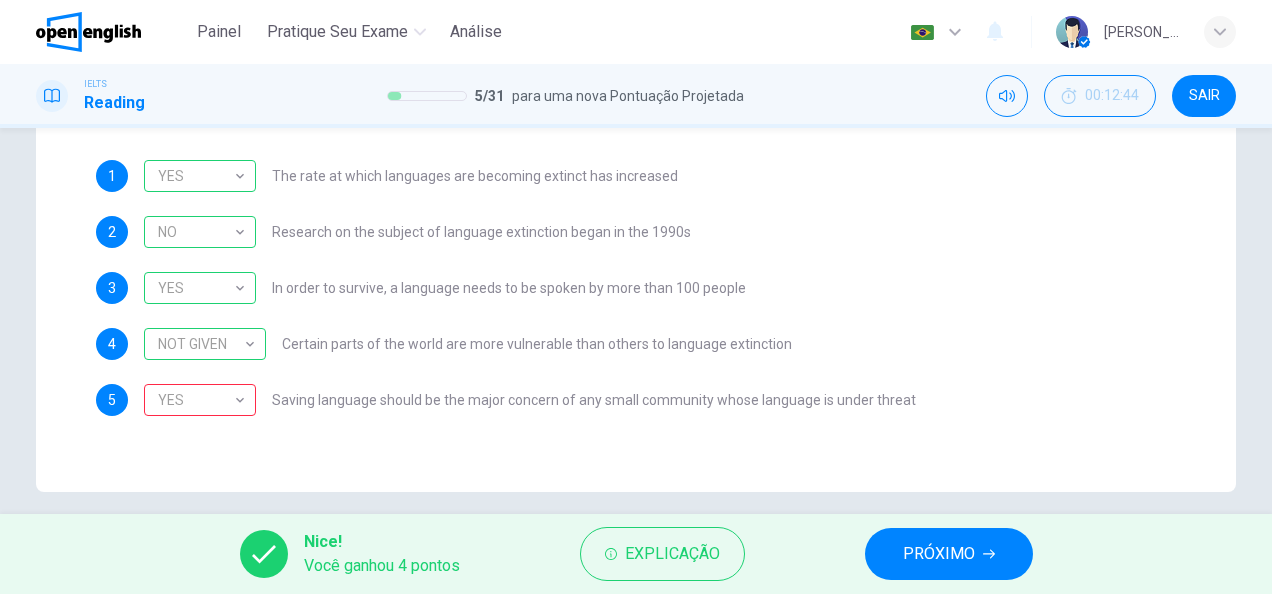 drag, startPoint x: 944, startPoint y: 554, endPoint x: 930, endPoint y: 548, distance: 15.231546 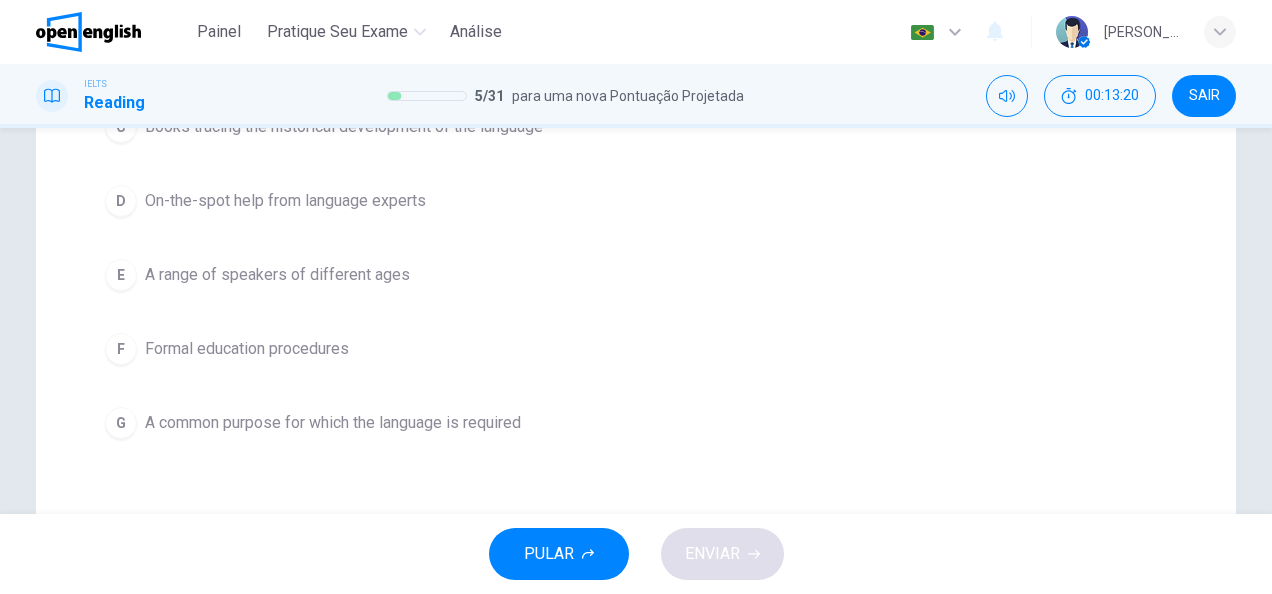 scroll, scrollTop: 607, scrollLeft: 0, axis: vertical 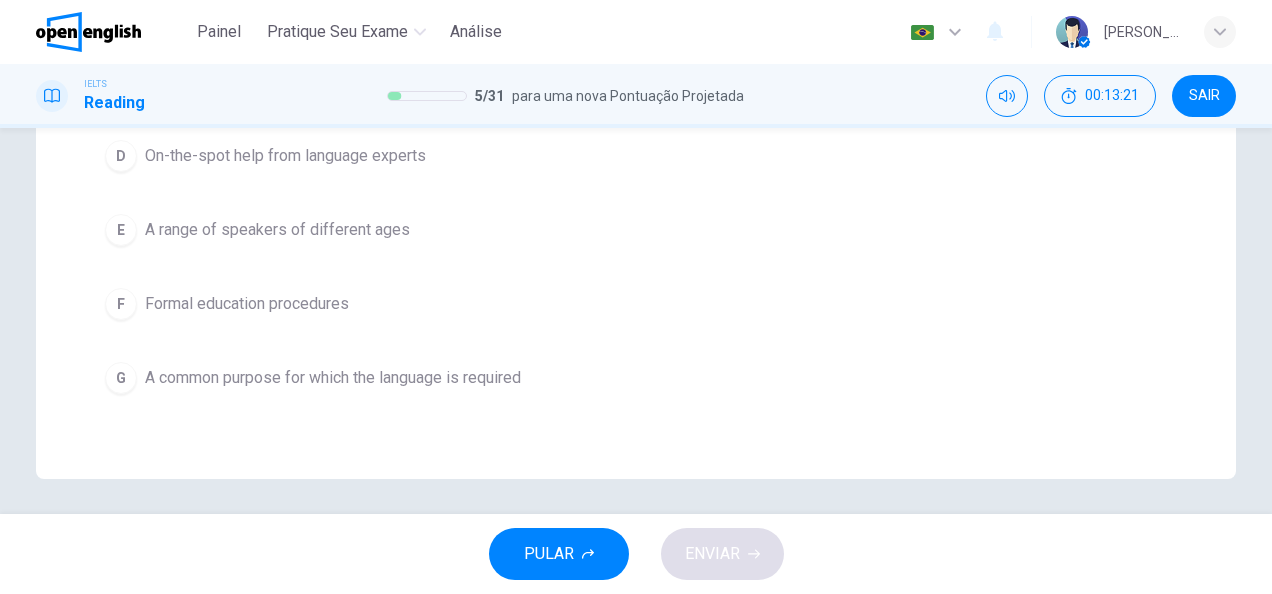 click on "A common purpose for which the language is required" at bounding box center (333, 378) 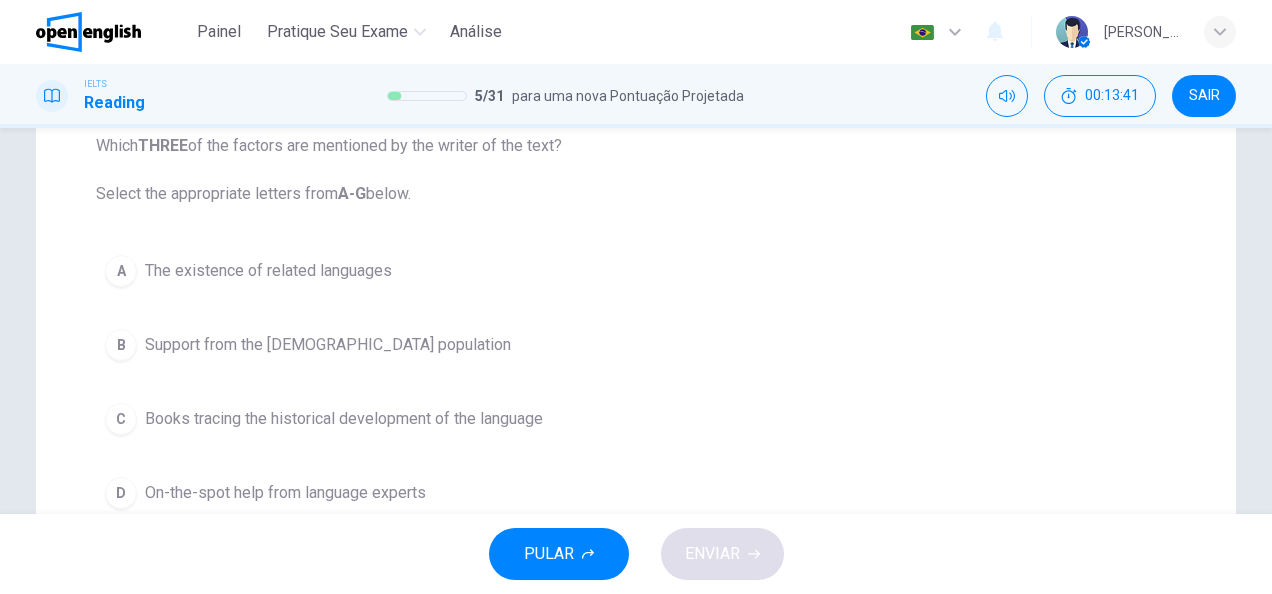 scroll, scrollTop: 207, scrollLeft: 0, axis: vertical 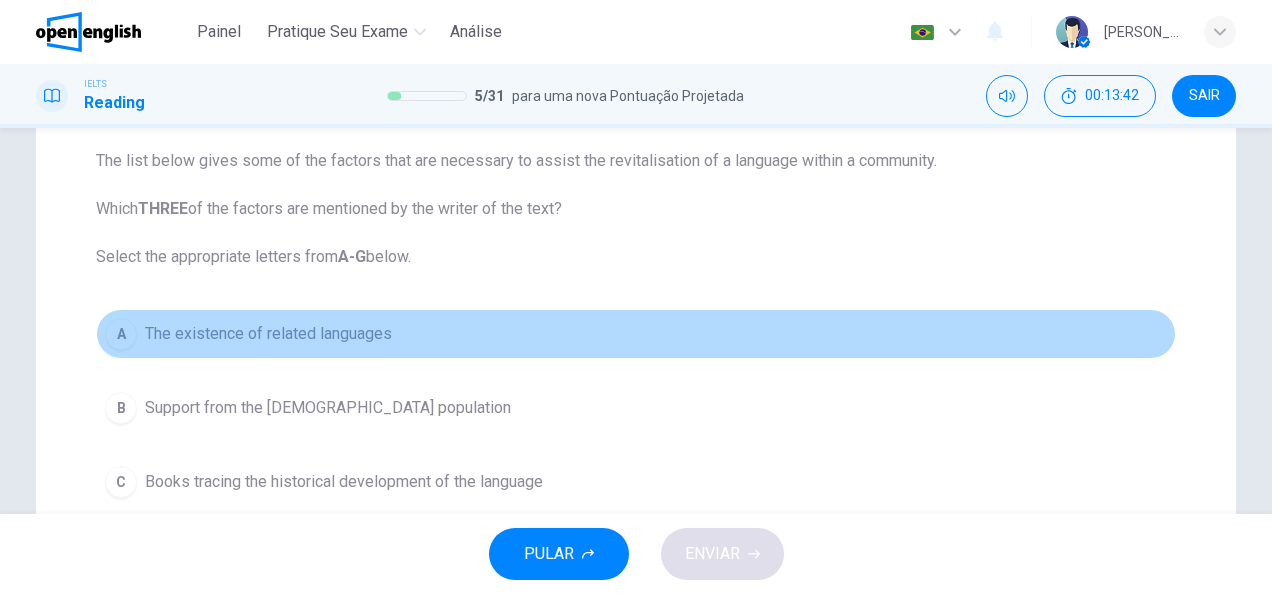 click on "The existence of related languages" at bounding box center (268, 334) 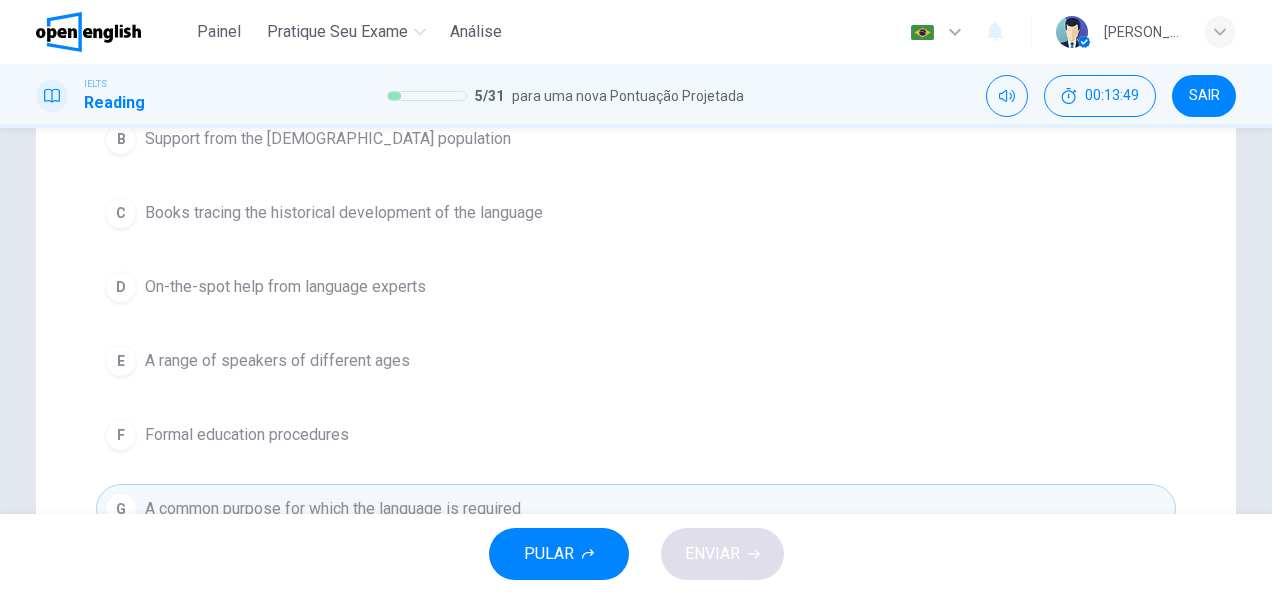 scroll, scrollTop: 507, scrollLeft: 0, axis: vertical 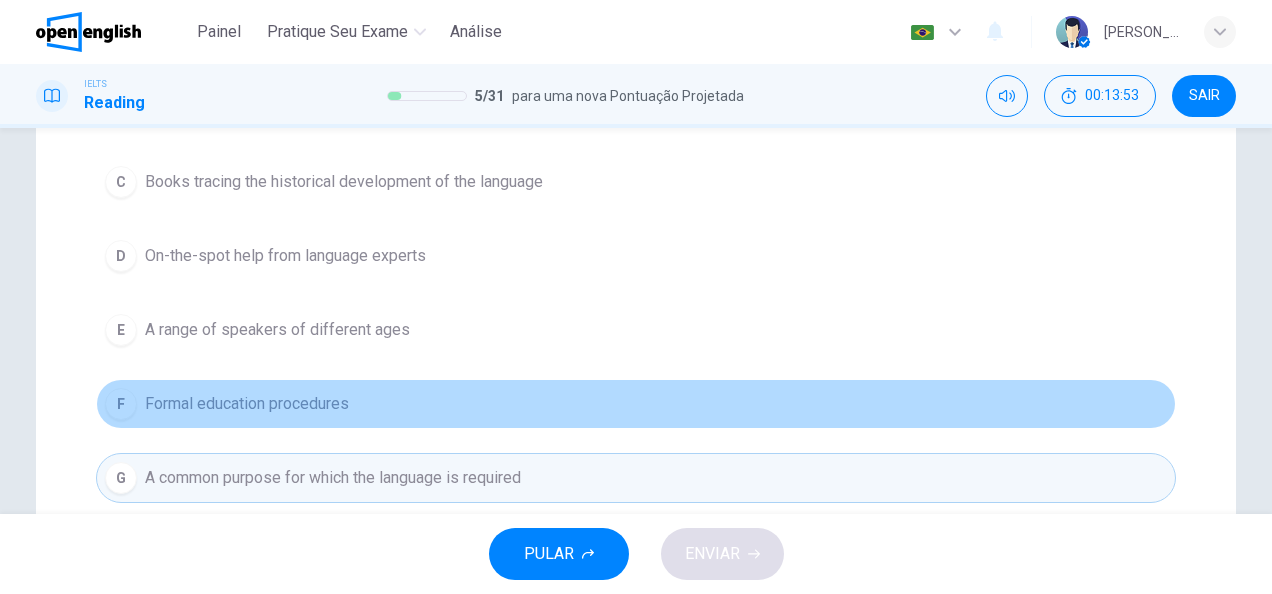click on "Formal education procedures" at bounding box center [247, 404] 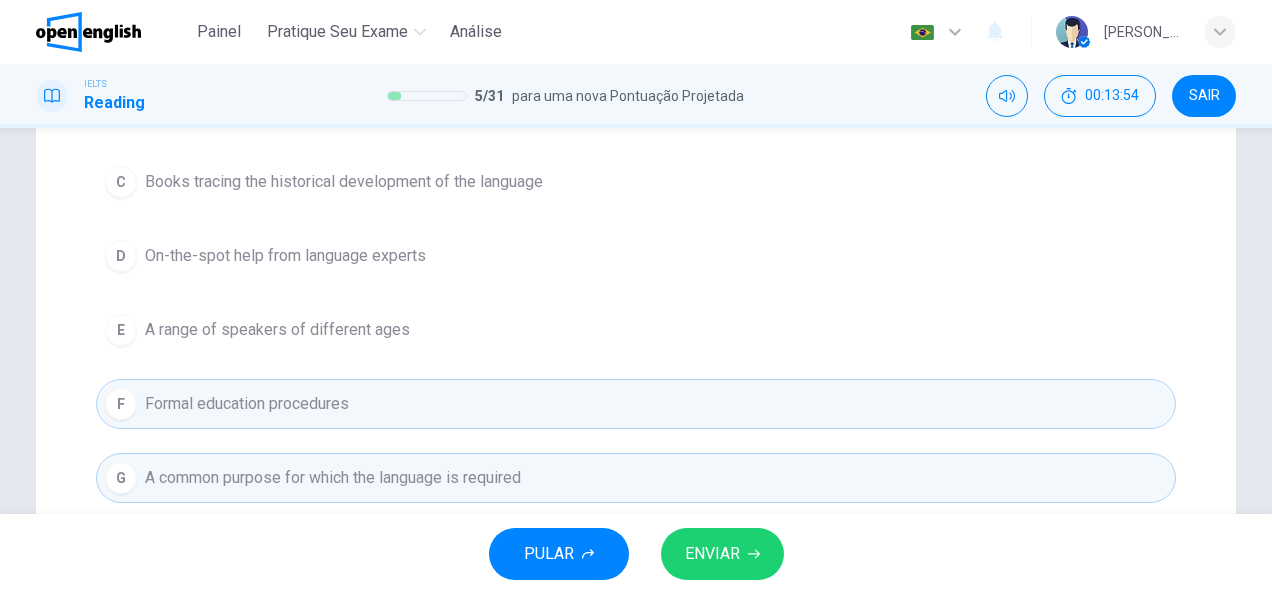 click on "ENVIAR" at bounding box center (712, 554) 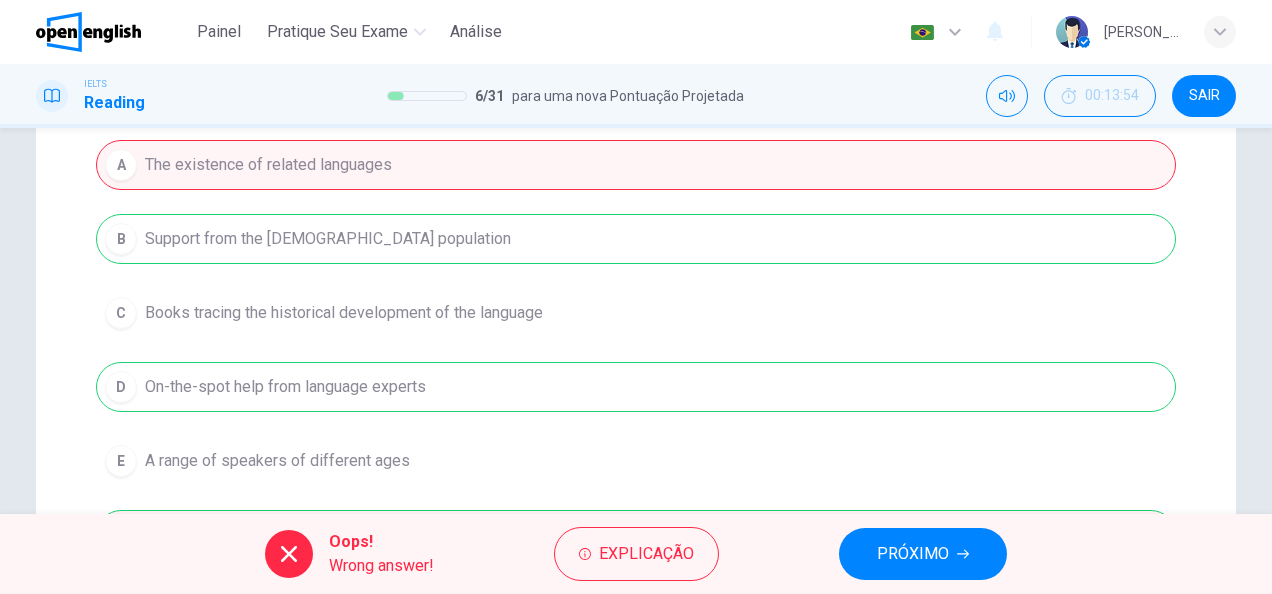 scroll, scrollTop: 407, scrollLeft: 0, axis: vertical 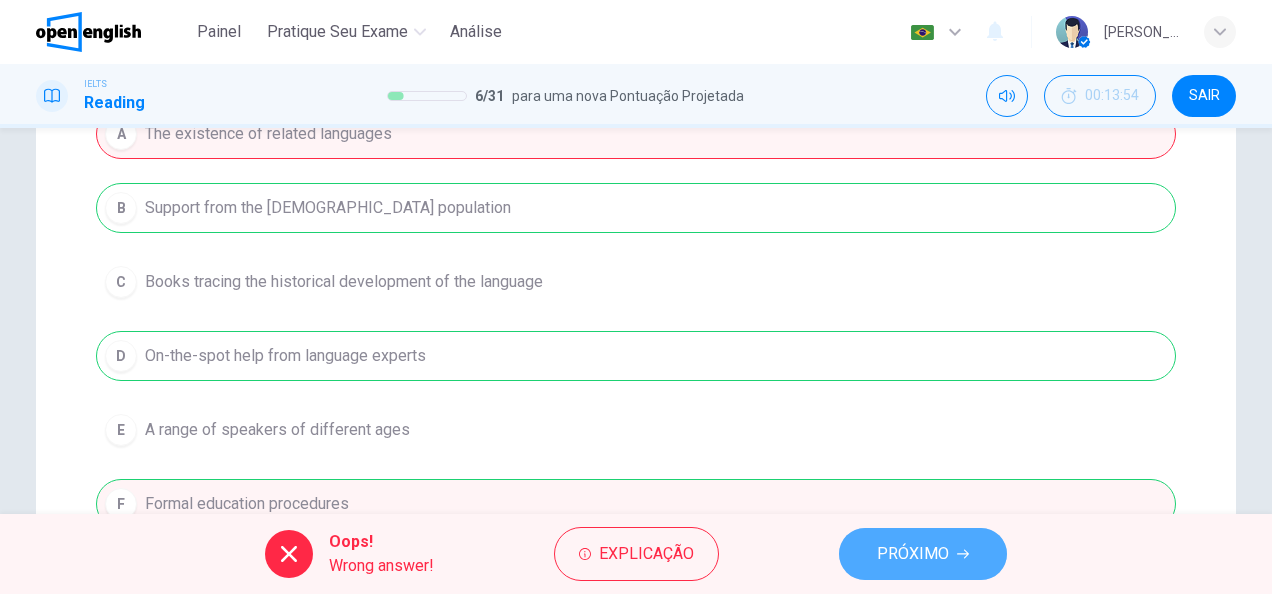 drag, startPoint x: 914, startPoint y: 556, endPoint x: 848, endPoint y: 527, distance: 72.09022 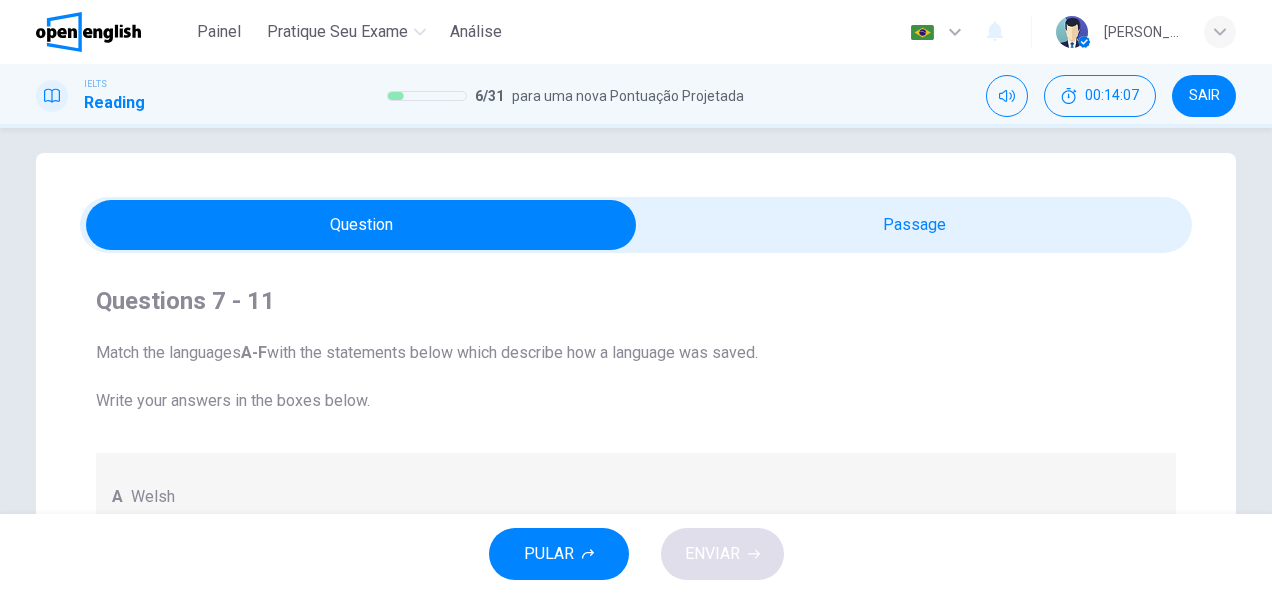 scroll, scrollTop: 7, scrollLeft: 0, axis: vertical 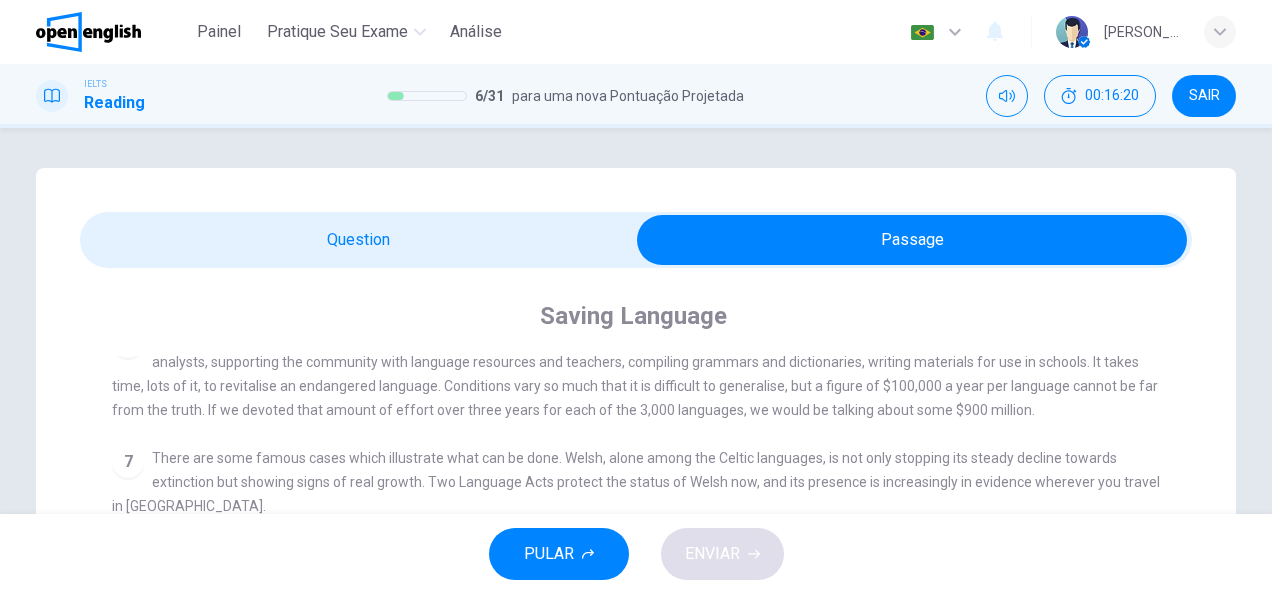 click on "Saving Language CLIQUE PARA ZOOM Clique para Zoom 1 For the first time, linguists have put a price on language. To save a language from extinction isn’t cheap - but more and more people are arguing that the alternative is the death of communities. 2 There is nothing unusual about a single language dying. Communities have come and gone throughout history, and with them their language. But what is happening [DATE] is extraordinary, judged by the standards of the past. It is language extinction on a massive scale. According to the best estimates, there are some 6,000 languages in the world. Of these, about half are going to die out in the course of the next century: that’s 3,000 languages [DATE]. On average, there is a language dying out somewhere in the world every two weeks or so. 3 4 5 6 7 8 9 10 11 12" at bounding box center (636, 686) 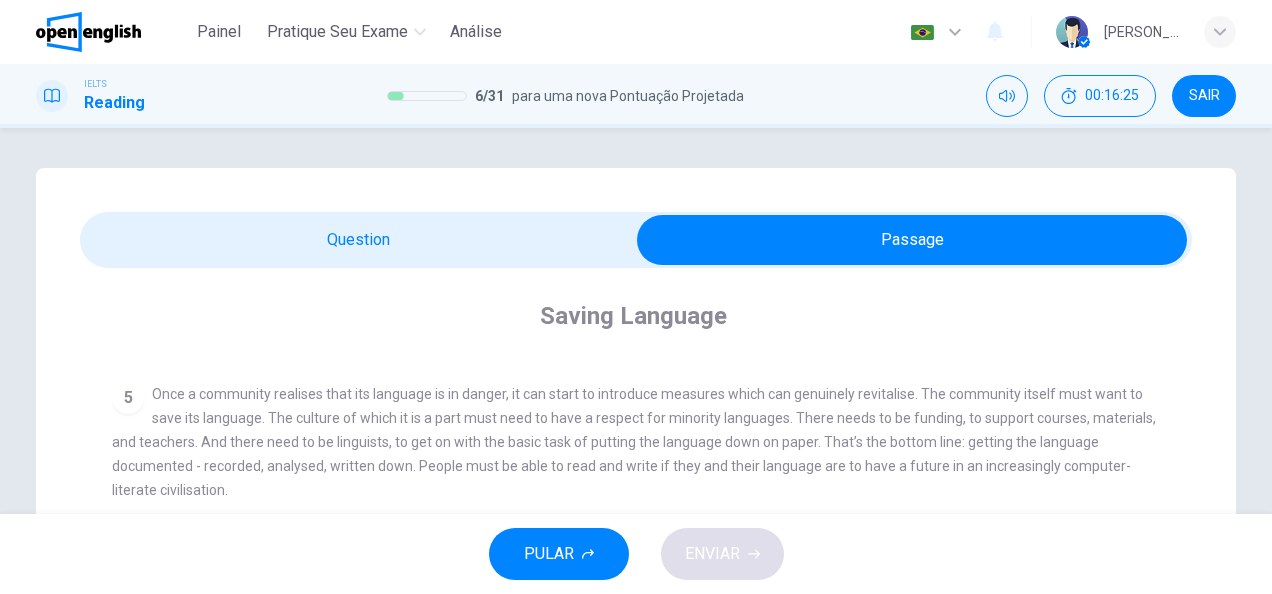 scroll, scrollTop: 667, scrollLeft: 0, axis: vertical 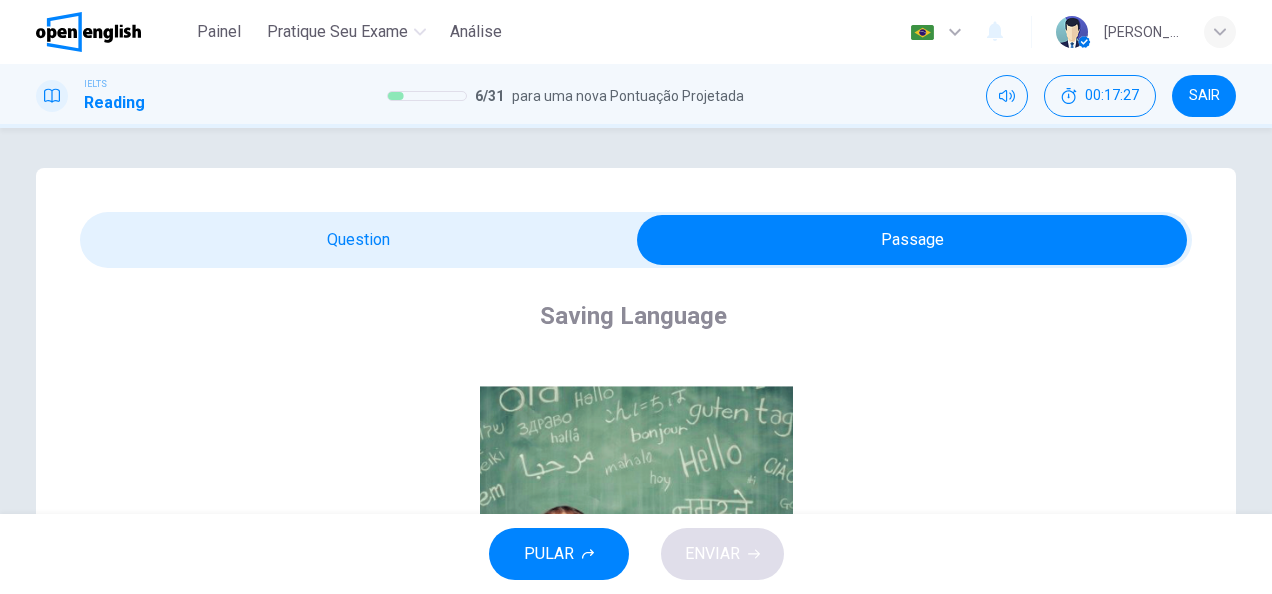 click on "Questions 7 - 11 Match the languages  A-F  with the statements below which describe how a language was saved.
Write your answers in the boxes below. A Welsh B Maori C Faroese D Romansch E Ainu F Kaurna 7 ​ ​ The region in which the language was spoken gained increased independence 8 ​ ​ People were encouraged to view the language with less prejudice 9 ​ ​ Language immersion programmes were set up for sectors of the population 10 ​ ​ A merger of different varieties of the language took place 11 ​ ​ Written samples of the language permitted its revitalisation Saving Language CLIQUE PARA ZOOM Clique para Zoom 1 For the first time, linguists have put a price on language. To save a language from extinction isn’t cheap - but more and more people are arguing that the alternative is the death of communities. 2 3 4 5 6 7 8 9 10 11 12" at bounding box center [636, 642] 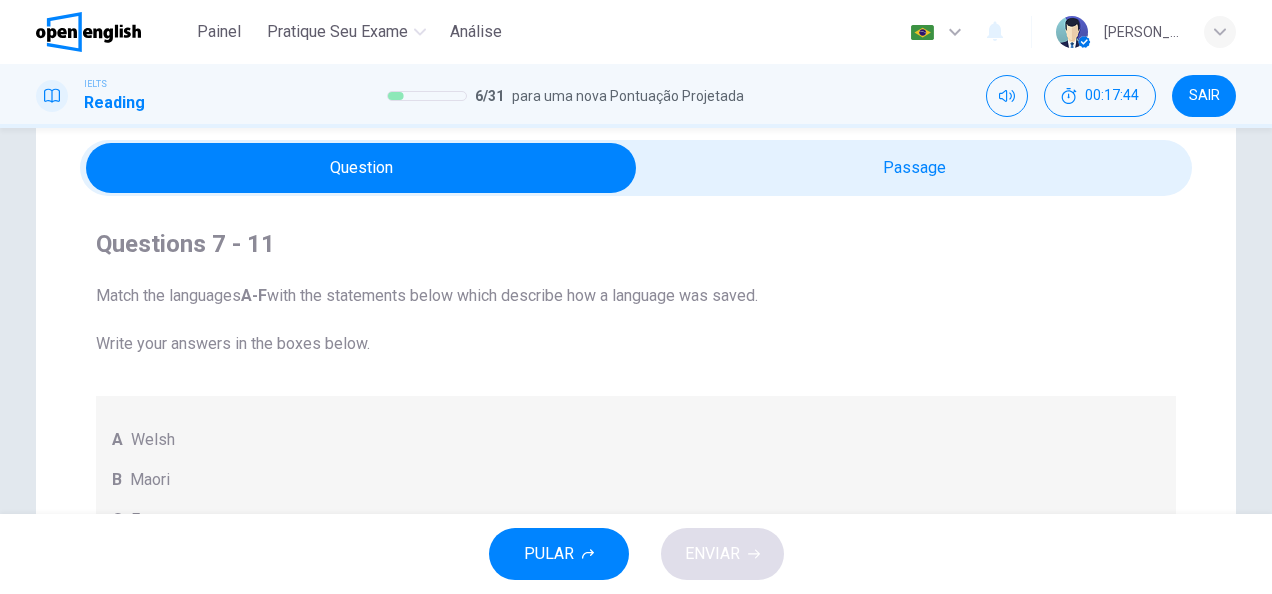 scroll, scrollTop: 0, scrollLeft: 0, axis: both 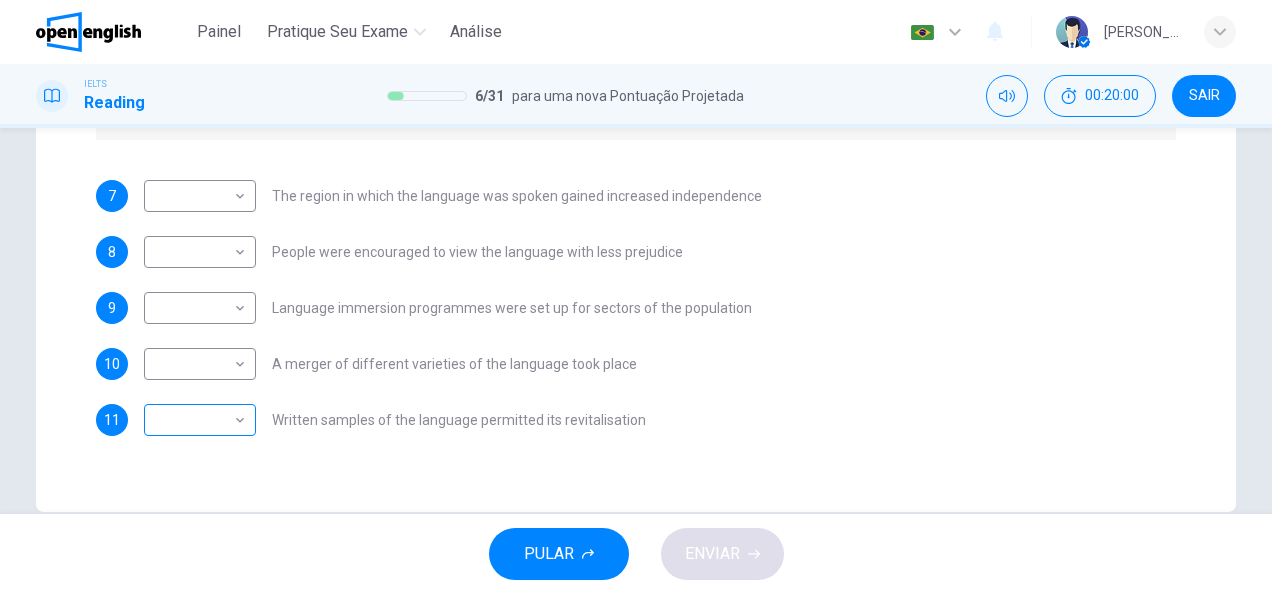 click on "Este site usa cookies, conforme explicado em nossa  Política de Privacidade . Se você concorda com o uso de cookies, clique no botão Aceitar e continue navegando em nosso site.   Política de Privacidade Aceitar This site uses cookies, as explained in our  Privacy Policy . If you agree to the use of cookies, please click the Accept button and continue to browse our site.   Privacy Policy Accept Painel Pratique seu exame Análise Português ** ​ [PERSON_NAME] IELTS Reading 6 / 31 para uma nova Pontuação Projetada 00:20:00 SAIR Questions 7 - 11 Match the languages  A-F  with the statements below which describe how a language was saved.
Write your answers in the boxes below. A Welsh B Maori C Faroese D Romansch E Ainu F Kaurna 7 ​ ​ The region in which the language was spoken gained increased independence 8 ​ ​ People were encouraged to view the language with less prejudice 9 ​ ​ Language immersion programmes were set up for sectors of the population 10 ​ ​ 11 ​ ​ Saving Language 1 2 3 4" at bounding box center (636, 297) 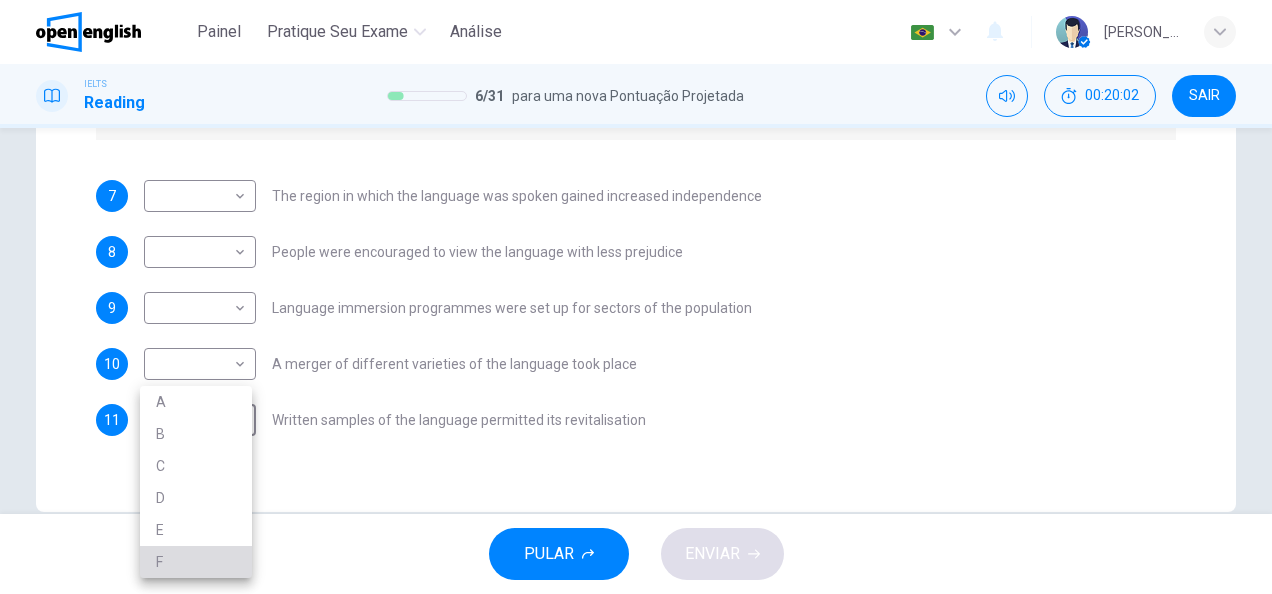 click on "F" at bounding box center (196, 562) 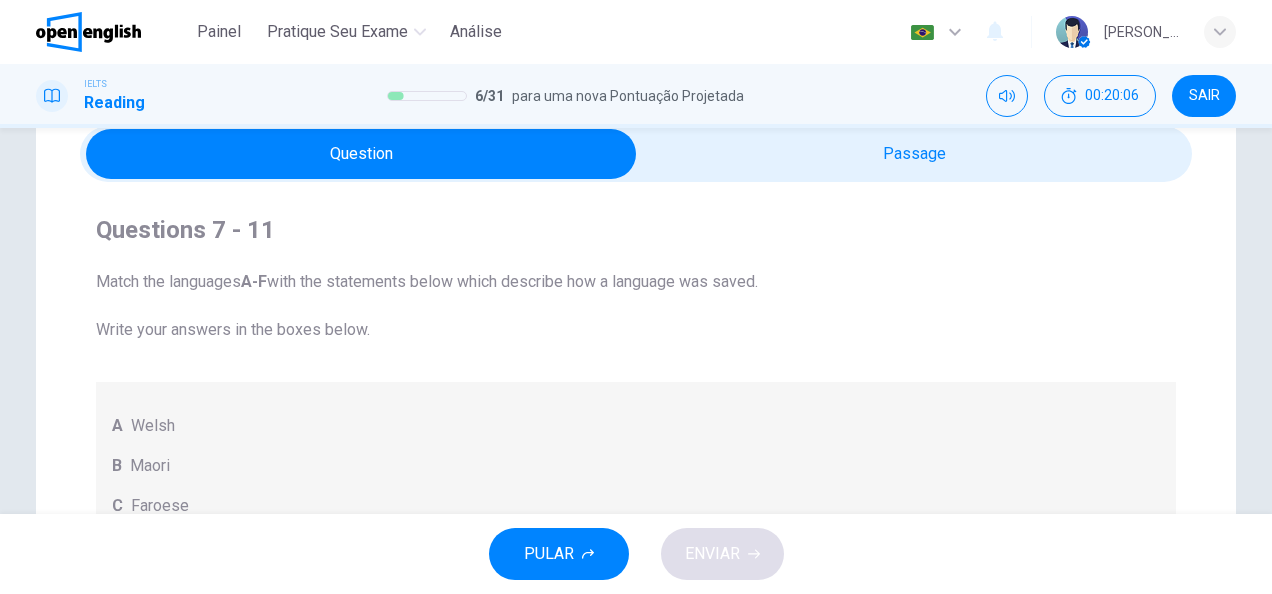 scroll, scrollTop: 0, scrollLeft: 0, axis: both 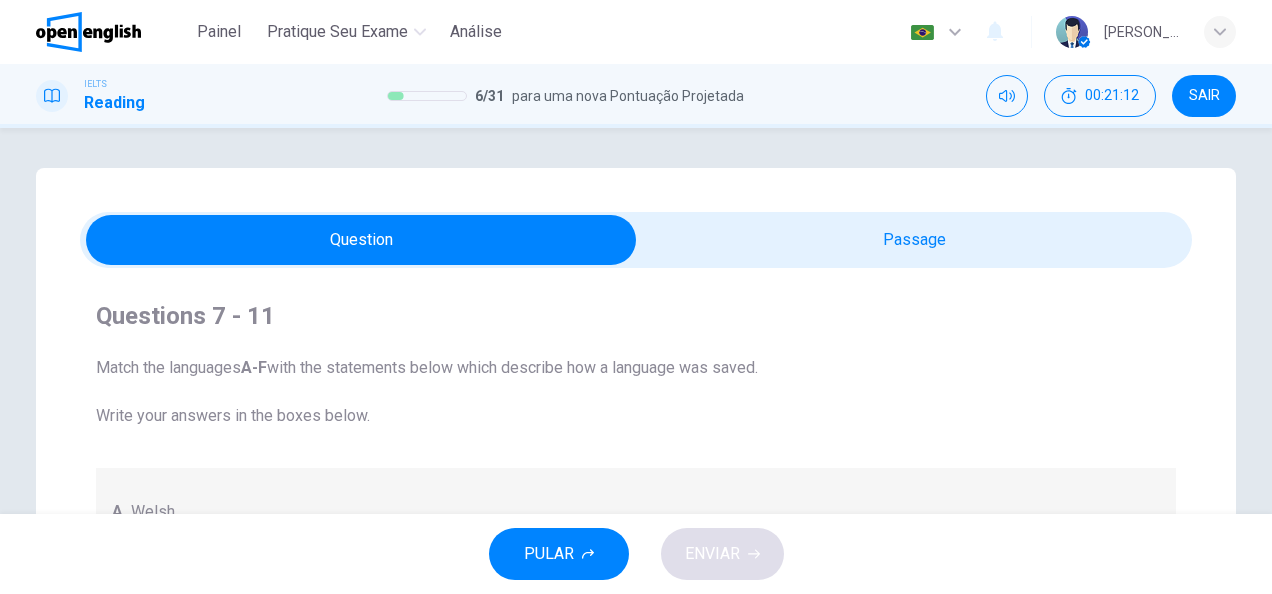 click on "Questions 7 - 11 Match the languages  A-F  with the statements below which describe how a language was saved.
Write your answers in the boxes below. A Welsh B Maori C Faroese D Romansch E Ainu F Kaurna 7 ​ ​ The region in which the language was spoken gained increased independence 8 ​ ​ People were encouraged to view the language with less prejudice 9 ​ ​ Language immersion programmes were set up for sectors of the population 10 ​ ​ A merger of different varieties of the language took place 11 F * ​ Written samples of the language permitted its revitalisation Saving Language CLIQUE PARA ZOOM Clique para Zoom 1 For the first time, linguists have put a price on language. To save a language from extinction isn’t cheap - but more and more people are arguing that the alternative is the death of communities. 2 3 4 5 6 7 8 9 10 11 12" at bounding box center (636, 640) 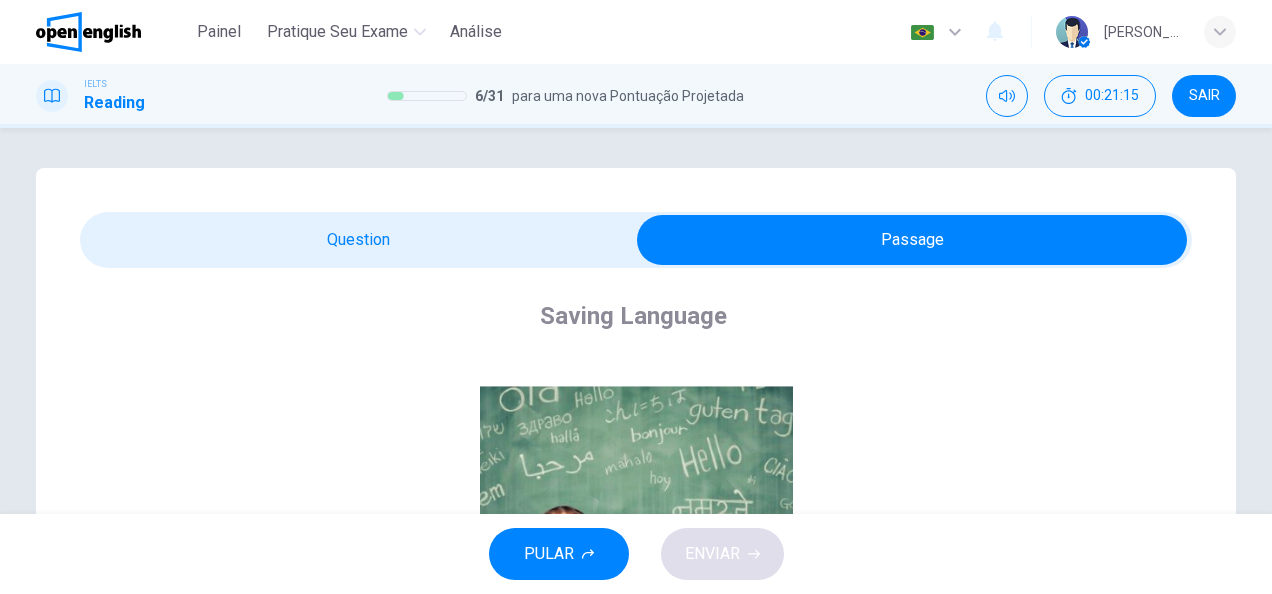 scroll, scrollTop: 580, scrollLeft: 0, axis: vertical 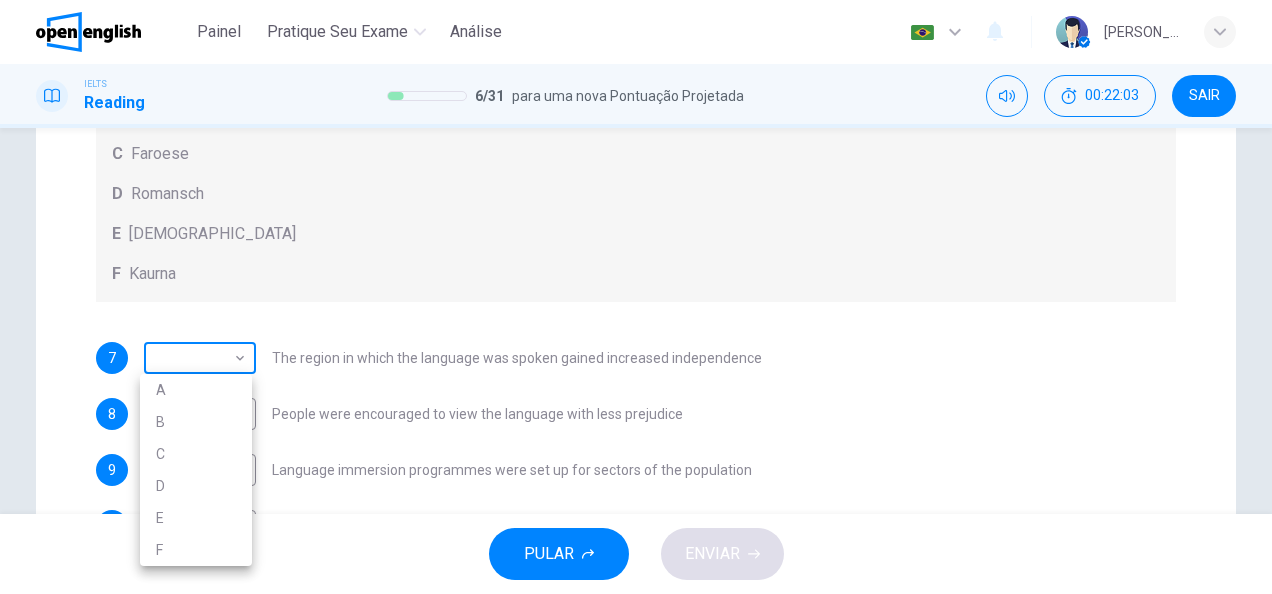 click on "Este site usa cookies, conforme explicado em nossa  Política de Privacidade . Se você concorda com o uso de cookies, clique no botão Aceitar e continue navegando em nosso site.   Política de Privacidade Aceitar This site uses cookies, as explained in our  Privacy Policy . If you agree to the use of cookies, please click the Accept button and continue to browse our site.   Privacy Policy Accept Painel Pratique seu exame Análise Português ** ​ [PERSON_NAME] IELTS Reading 6 / 31 para uma nova Pontuação Projetada 00:22:03 SAIR Questions 7 - 11 Match the languages  A-F  with the statements below which describe how a language was saved.
Write your answers in the boxes below. A Welsh B Maori C Faroese D Romansch E Ainu F Kaurna 7 ​ ​ The region in which the language was spoken gained increased independence 8 ​ ​ People were encouraged to view the language with less prejudice 9 ​ ​ Language immersion programmes were set up for sectors of the population 10 ​ ​ 11 F * ​ Saving Language 1 2 3 4" at bounding box center (636, 297) 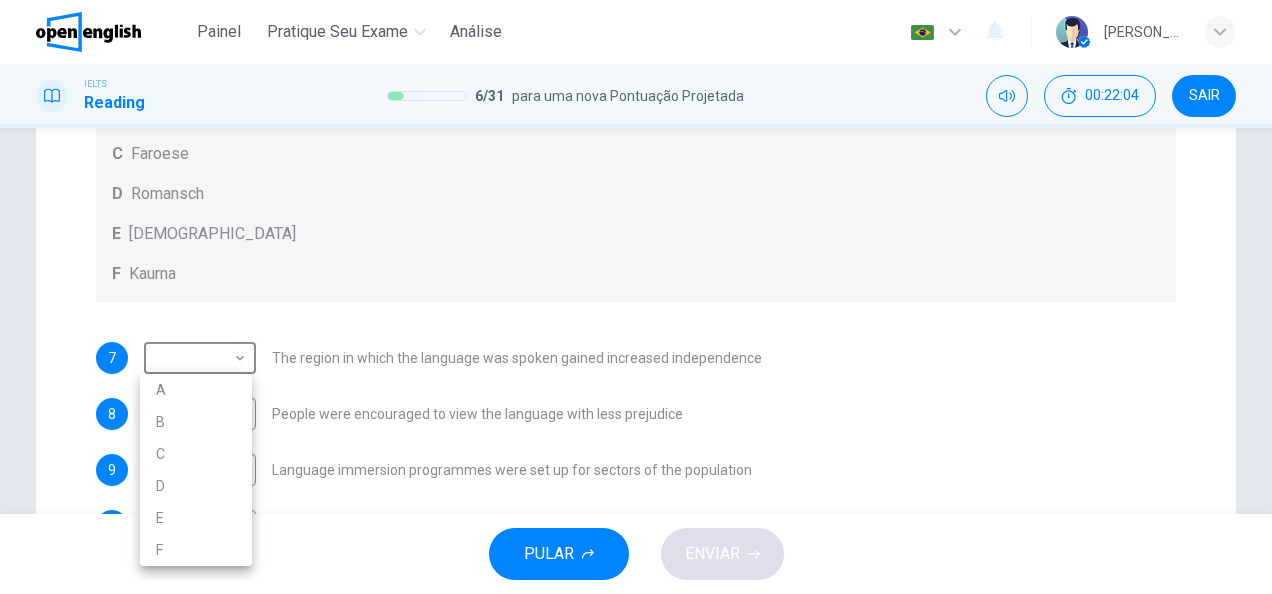 click on "A" at bounding box center [196, 390] 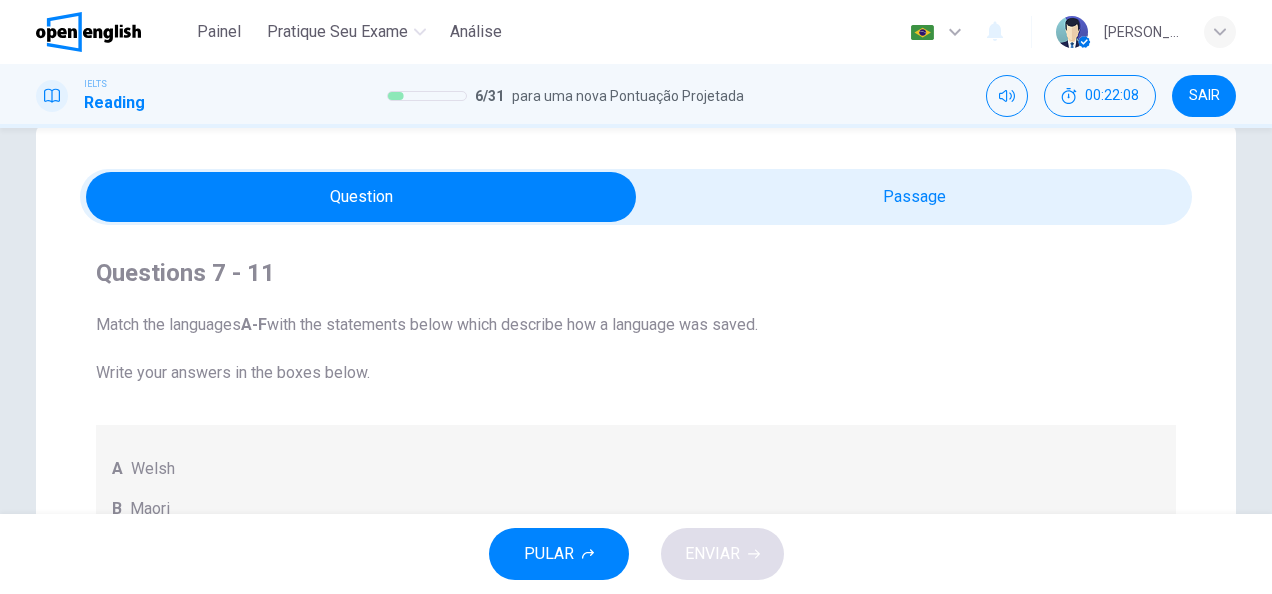 scroll, scrollTop: 38, scrollLeft: 0, axis: vertical 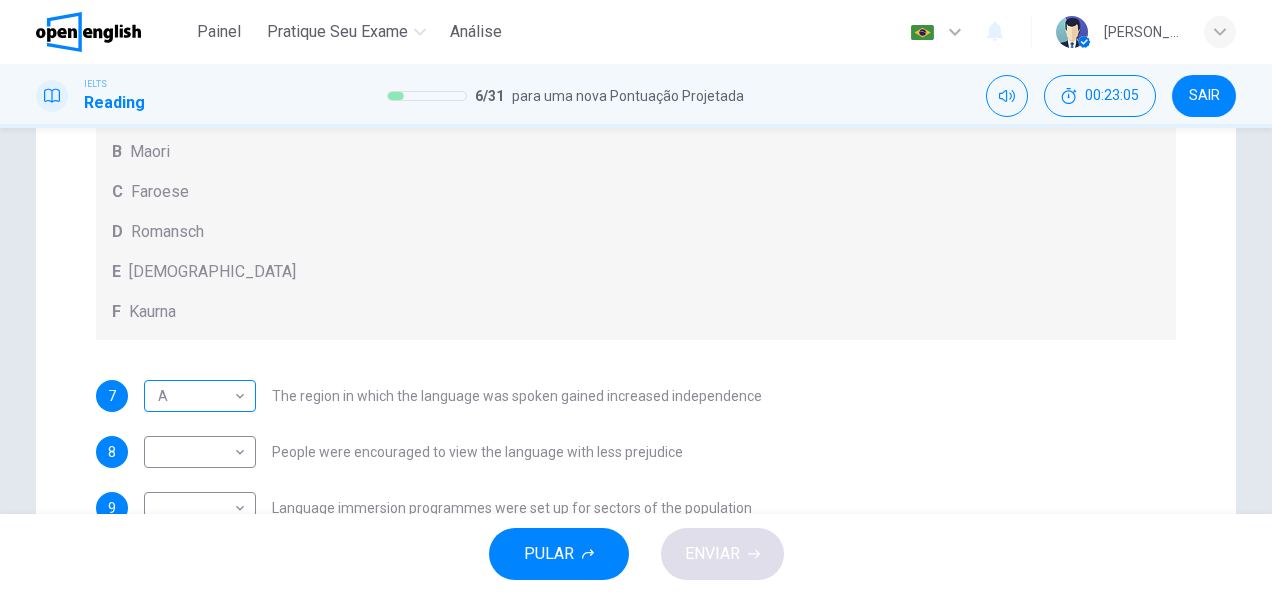 click on "Este site usa cookies, conforme explicado em nossa  Política de Privacidade . Se você concorda com o uso de cookies, clique no botão Aceitar e continue navegando em nosso site.   Política de Privacidade Aceitar This site uses cookies, as explained in our  Privacy Policy . If you agree to the use of cookies, please click the Accept button and continue to browse our site.   Privacy Policy Accept Painel Pratique seu exame Análise Português ** ​ [PERSON_NAME] IELTS Reading 6 / 31 para uma nova Pontuação Projetada 00:23:05 SAIR Questions 7 - 11 Match the languages  A-F  with the statements below which describe how a language was saved.
Write your answers in the boxes below. A Welsh B Maori C Faroese D Romansch E Ainu F Kaurna 7 A * ​ The region in which the language was spoken gained increased independence 8 ​ ​ People were encouraged to view the language with less prejudice 9 ​ ​ Language immersion programmes were set up for sectors of the population 10 ​ ​ 11 F * ​ Saving Language 1 2 3 4" at bounding box center [636, 297] 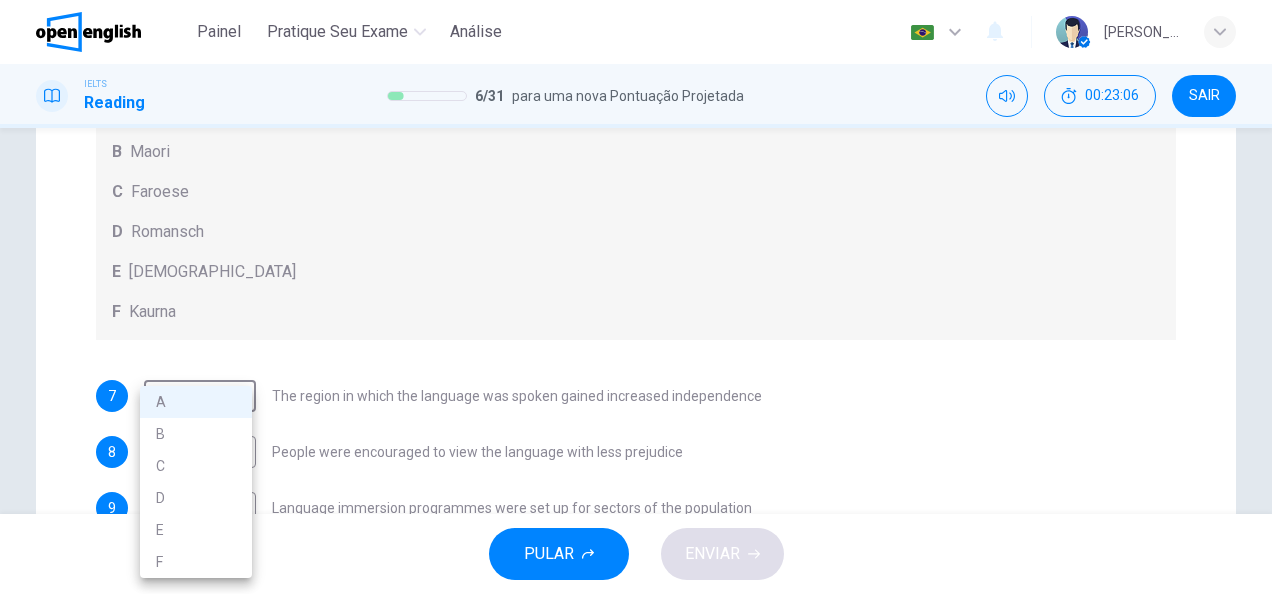 click on "B" at bounding box center [196, 434] 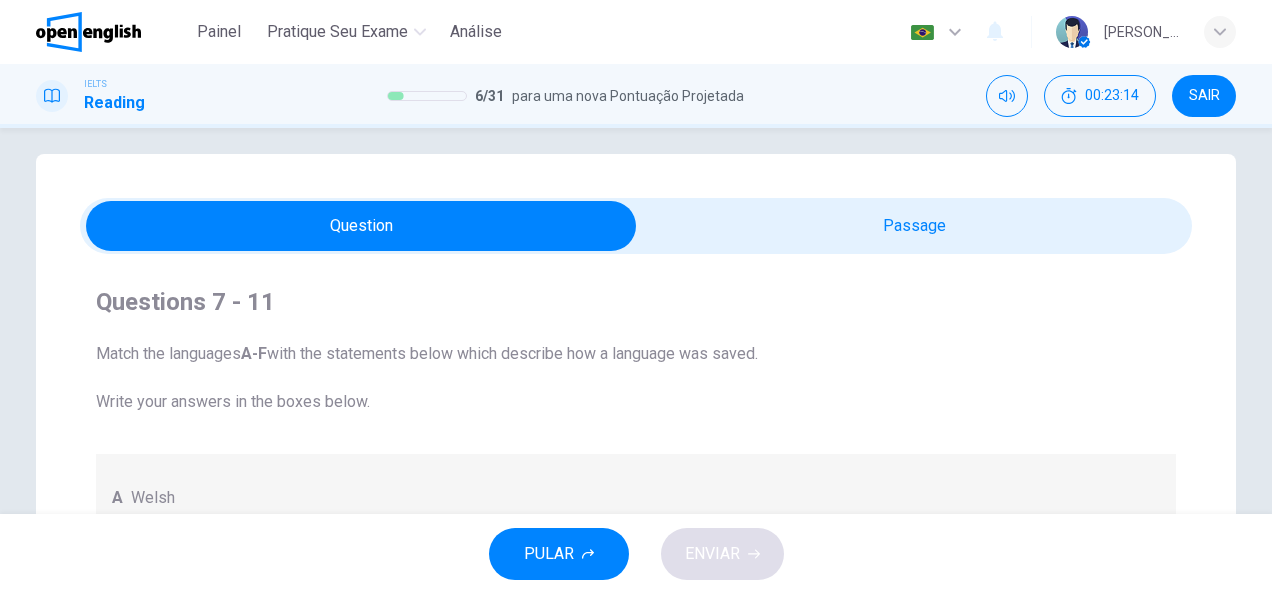 scroll, scrollTop: 0, scrollLeft: 0, axis: both 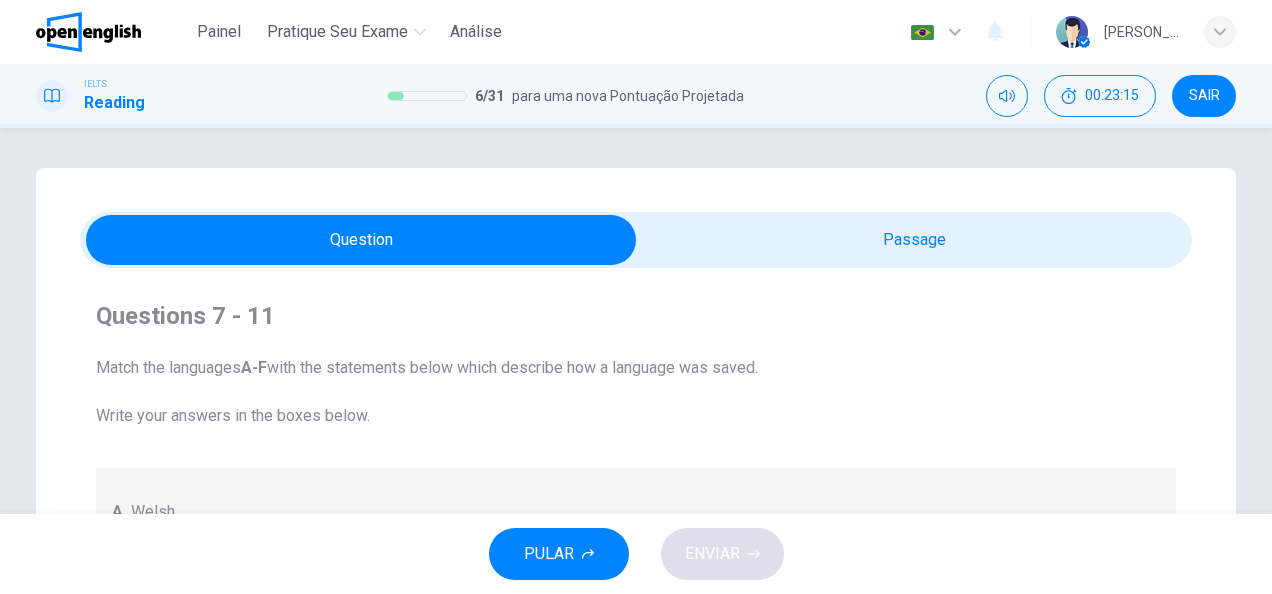 click on "Questions 7 - 11 Match the languages  A-F  with the statements below which describe how a language was saved.
Write your answers in the boxes below. A Welsh B Maori C Faroese D Romansch E Ainu F Kaurna 7 B * ​ The region in which the language was spoken gained increased independence 8 ​ ​ People were encouraged to view the language with less prejudice 9 ​ ​ Language immersion programmes were set up for sectors of the population 10 ​ ​ A merger of different varieties of the language took place 11 F * ​ Written samples of the language permitted its revitalisation Saving Language CLIQUE PARA ZOOM Clique para Zoom 1 For the first time, linguists have put a price on language. To save a language from extinction isn’t cheap - but more and more people are arguing that the alternative is the death of communities. 2 3 4 5 6 7 8 9 10 11 12" at bounding box center [636, 640] 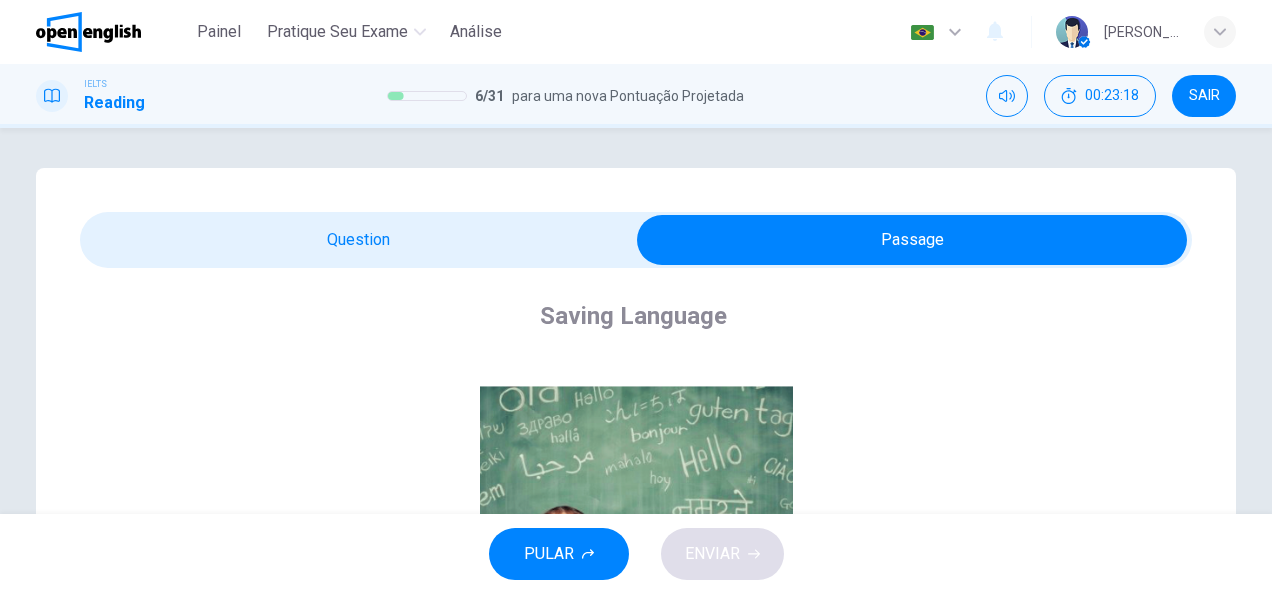 scroll, scrollTop: 922, scrollLeft: 0, axis: vertical 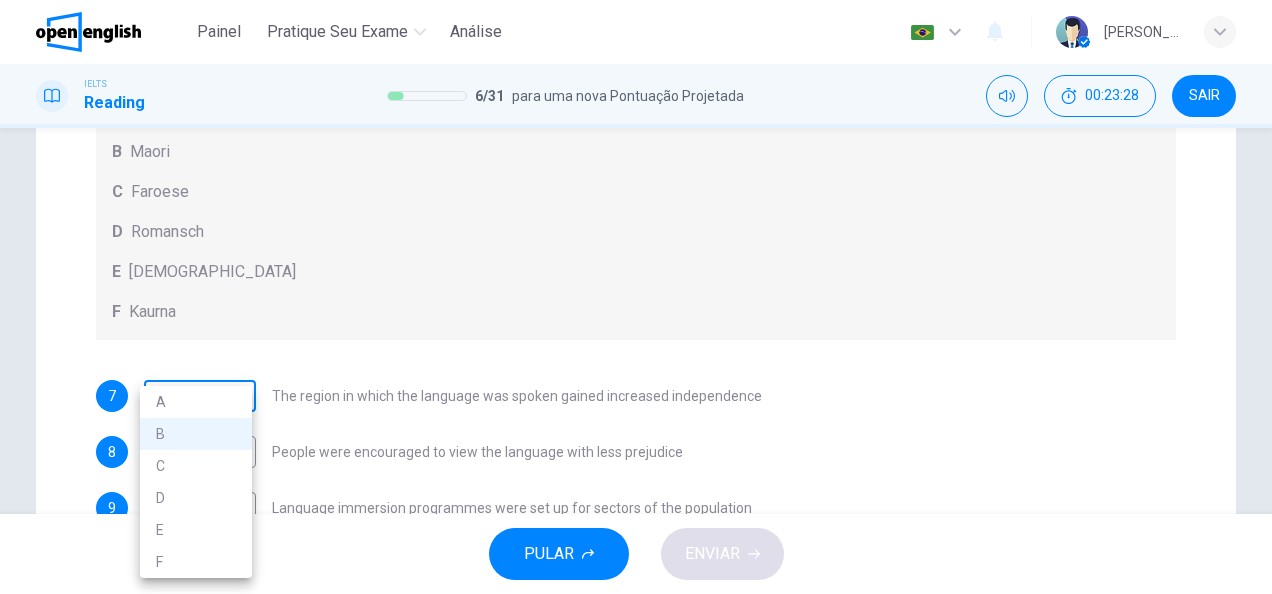 click on "Este site usa cookies, conforme explicado em nossa  Política de Privacidade . Se você concorda com o uso de cookies, clique no botão Aceitar e continue navegando em nosso site.   Política de Privacidade Aceitar This site uses cookies, as explained in our  Privacy Policy . If you agree to the use of cookies, please click the Accept button and continue to browse our site.   Privacy Policy Accept Painel Pratique seu exame Análise Português ** ​ [PERSON_NAME] IELTS Reading 6 / 31 para uma nova Pontuação Projetada 00:23:28 SAIR Questions 7 - 11 Match the languages  A-F  with the statements below which describe how a language was saved.
Write your answers in the boxes below. A Welsh B Maori C Faroese D Romansch E Ainu F Kaurna 7 B * ​ The region in which the language was spoken gained increased independence 8 ​ ​ People were encouraged to view the language with less prejudice 9 ​ ​ Language immersion programmes were set up for sectors of the population 10 ​ ​ 11 F * ​ Saving Language 1 2 3 4" at bounding box center (636, 297) 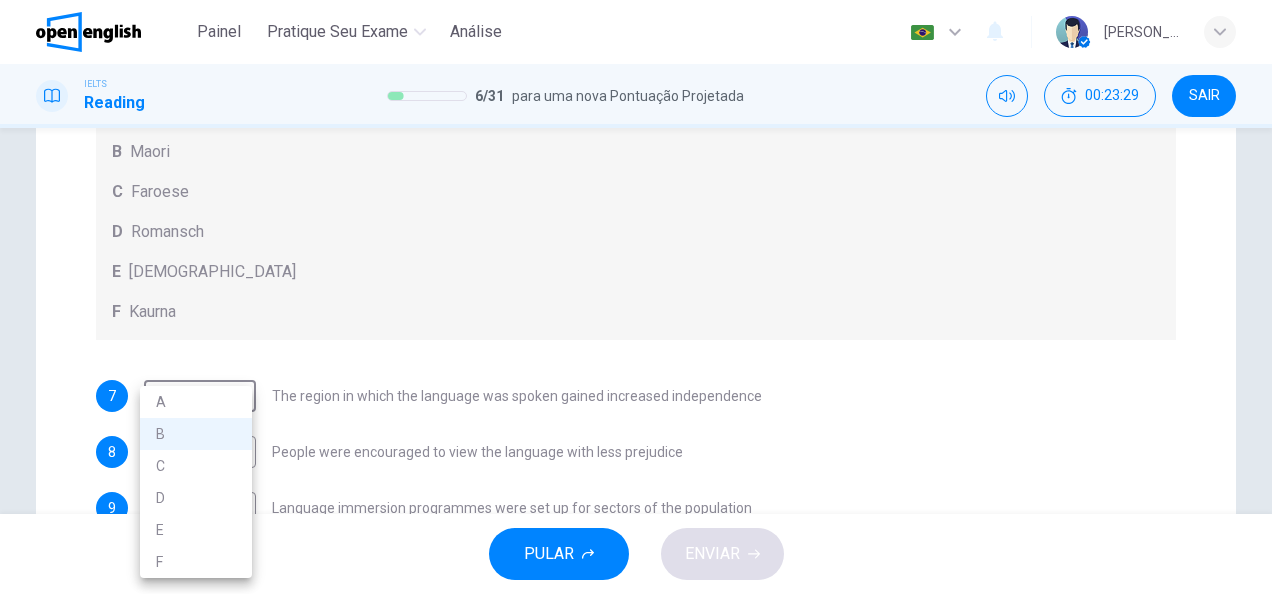 click on "C" at bounding box center [196, 466] 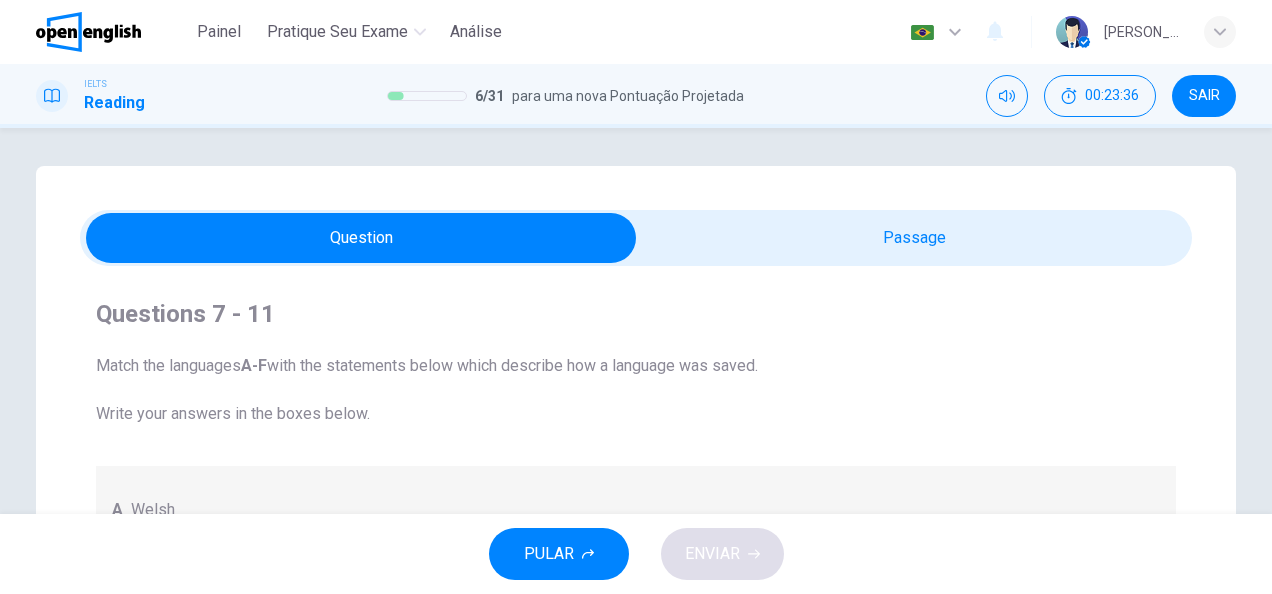 scroll, scrollTop: 0, scrollLeft: 0, axis: both 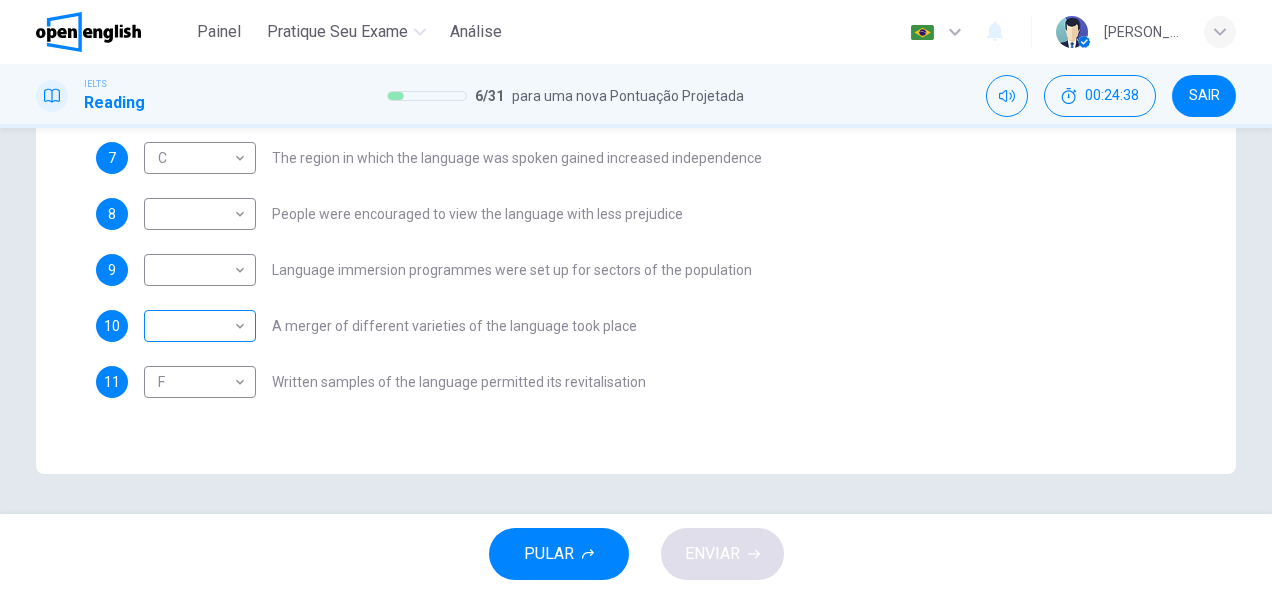 click on "​ ​" at bounding box center (200, 326) 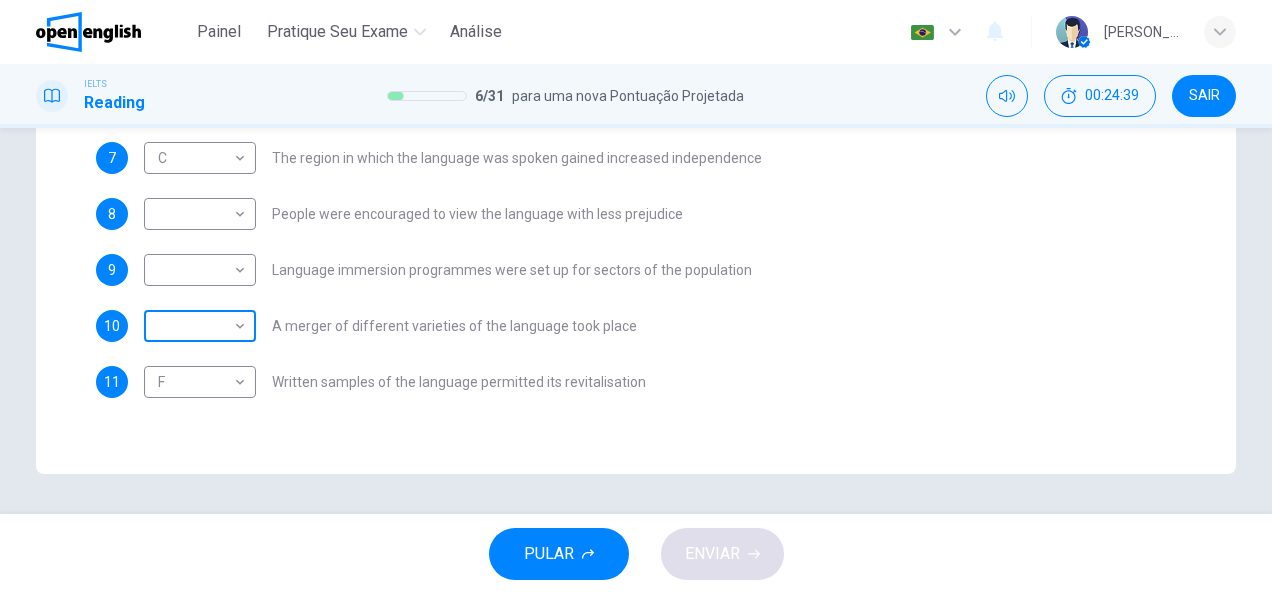 click on "Este site usa cookies, conforme explicado em nossa  Política de Privacidade . Se você concorda com o uso de cookies, clique no botão Aceitar e continue navegando em nosso site.   Política de Privacidade Aceitar This site uses cookies, as explained in our  Privacy Policy . If you agree to the use of cookies, please click the Accept button and continue to browse our site.   Privacy Policy Accept Painel Pratique seu exame Análise Português ** ​ [PERSON_NAME] IELTS Reading 6 / 31 para uma nova Pontuação Projetada 00:24:39 SAIR Questions 7 - 11 Match the languages  A-F  with the statements below which describe how a language was saved.
Write your answers in the boxes below. A Welsh B Maori C Faroese D Romansch E Ainu F Kaurna 7 C * ​ The region in which the language was spoken gained increased independence 8 ​ ​ People were encouraged to view the language with less prejudice 9 ​ ​ Language immersion programmes were set up for sectors of the population 10 ​ ​ 11 F * ​ Saving Language 1 2 3 4" at bounding box center [636, 297] 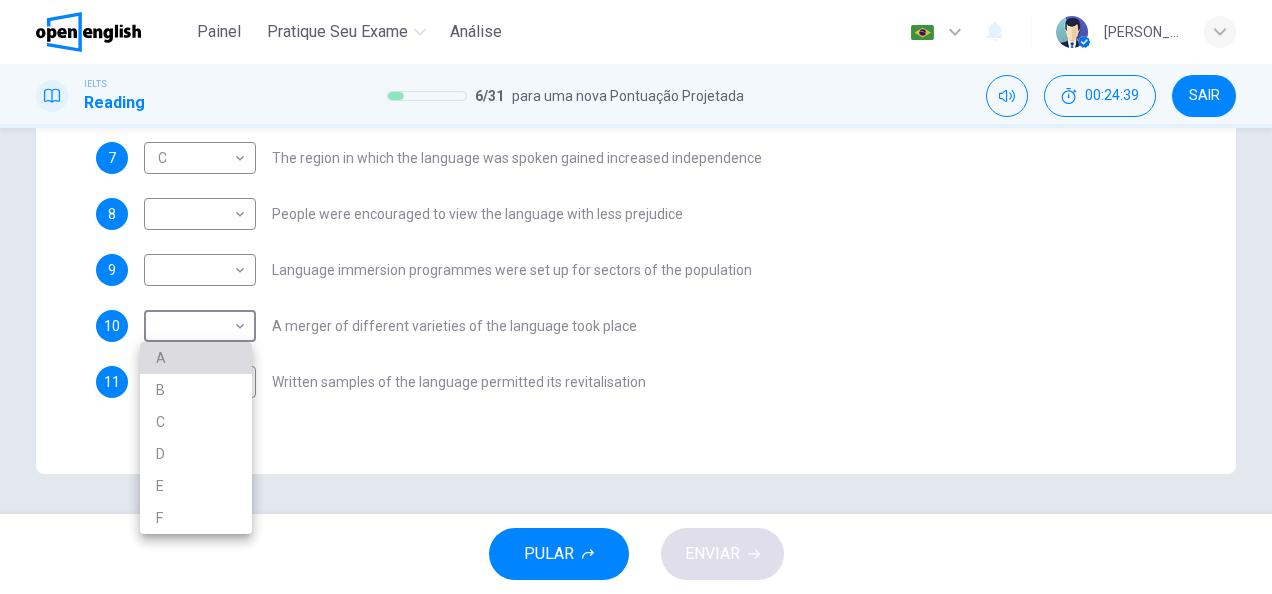 click on "A" at bounding box center [196, 358] 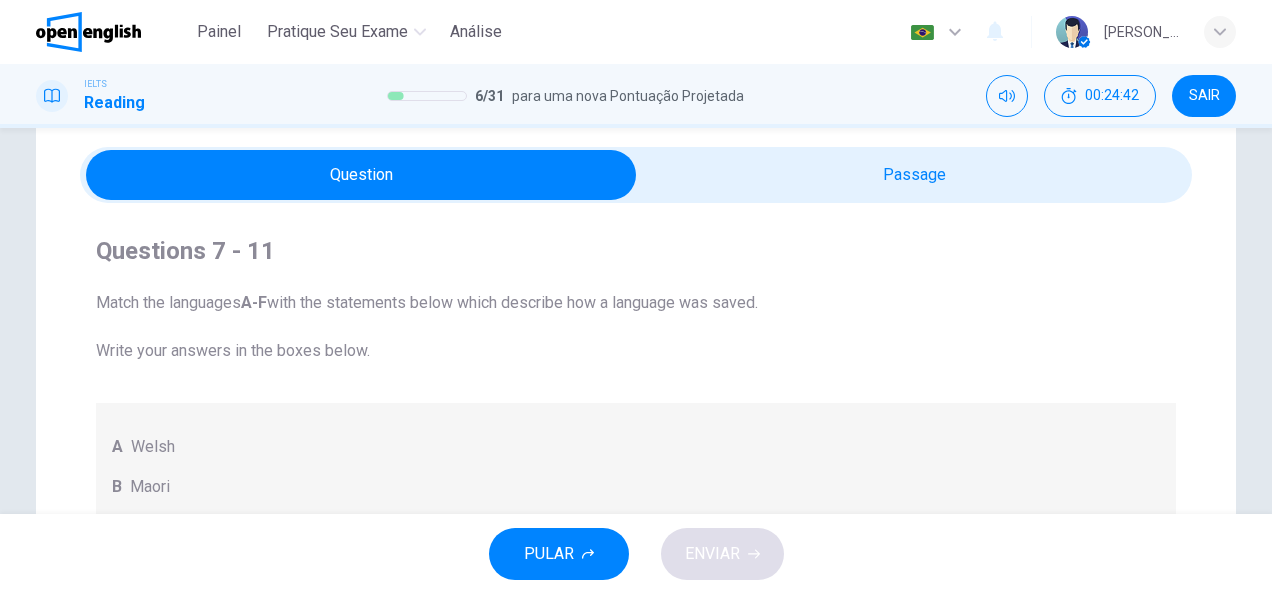 scroll, scrollTop: 0, scrollLeft: 0, axis: both 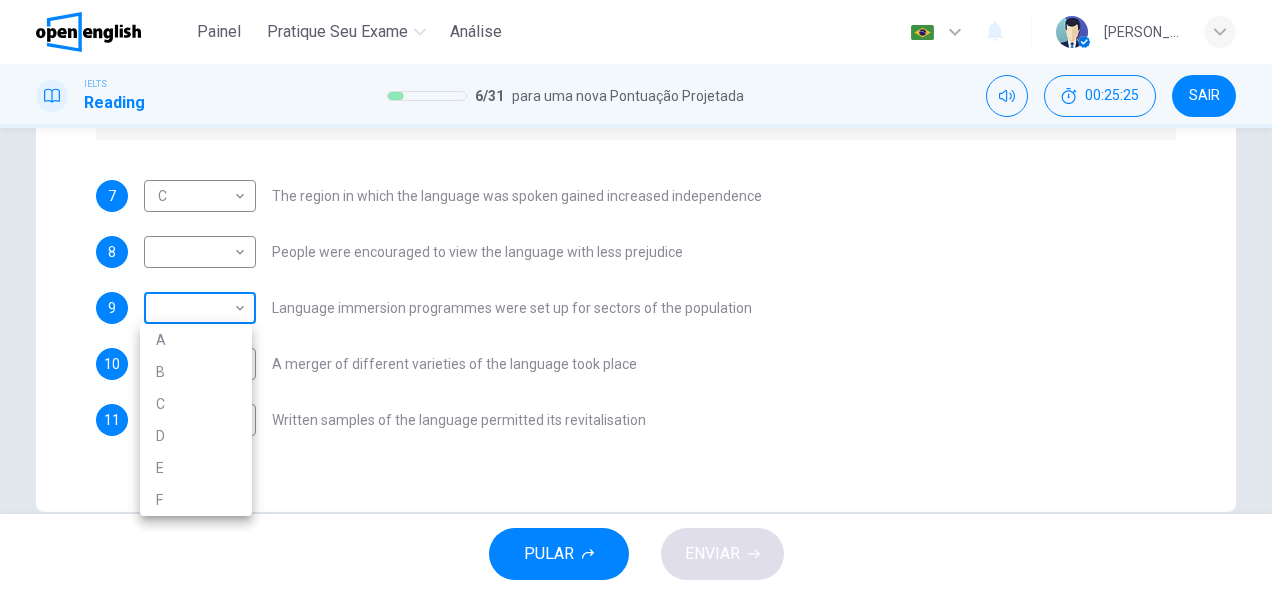 click on "Este site usa cookies, conforme explicado em nossa  Política de Privacidade . Se você concorda com o uso de cookies, clique no botão Aceitar e continue navegando em nosso site.   Política de Privacidade Aceitar This site uses cookies, as explained in our  Privacy Policy . If you agree to the use of cookies, please click the Accept button and continue to browse our site.   Privacy Policy Accept Painel Pratique seu exame Análise Português ** ​ [PERSON_NAME] IELTS Reading 6 / 31 para uma nova Pontuação Projetada 00:25:25 SAIR Questions 7 - 11 Match the languages  A-F  with the statements below which describe how a language was saved.
Write your answers in the boxes below. A Welsh B Maori C Faroese D Romansch E Ainu F Kaurna 7 C * ​ The region in which the language was spoken gained increased independence 8 ​ ​ People were encouraged to view the language with less prejudice 9 ​ ​ Language immersion programmes were set up for sectors of the population 10 A * ​ 11 F * ​ Saving Language 1 2 3 4" at bounding box center [636, 297] 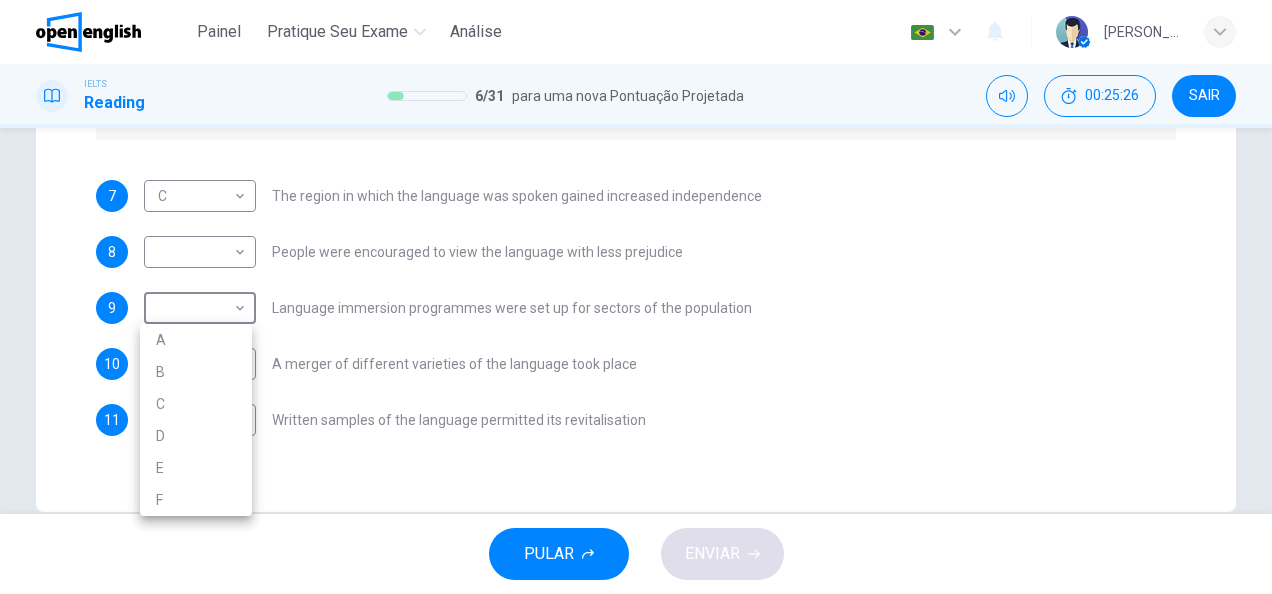 click on "B" at bounding box center (196, 372) 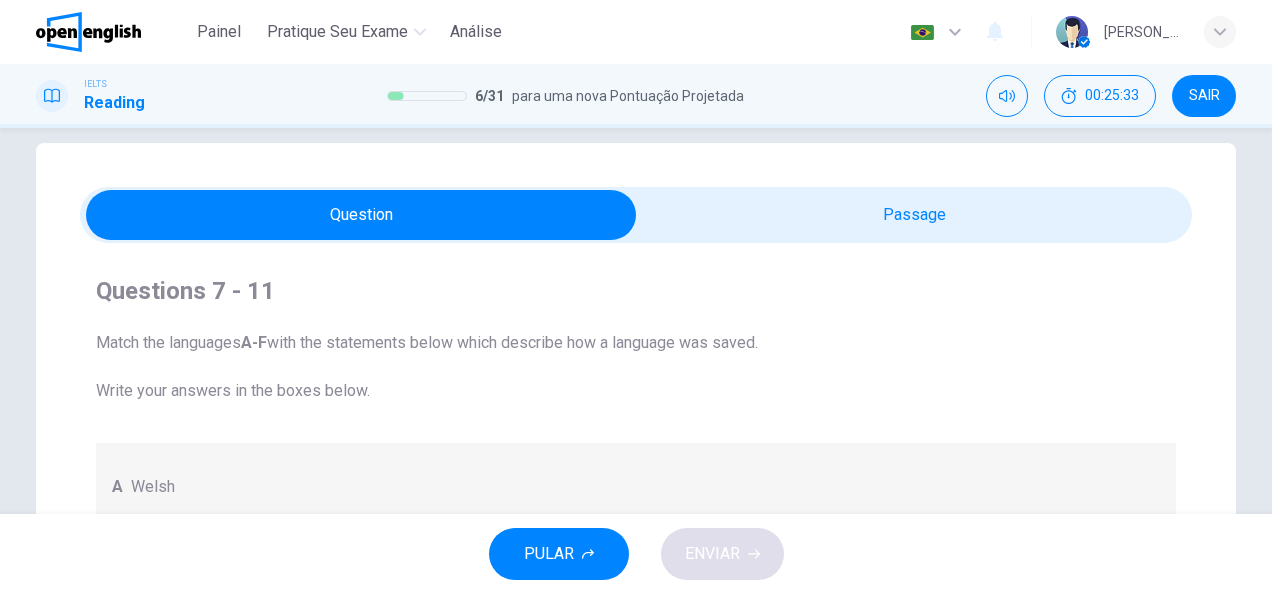 scroll, scrollTop: 0, scrollLeft: 0, axis: both 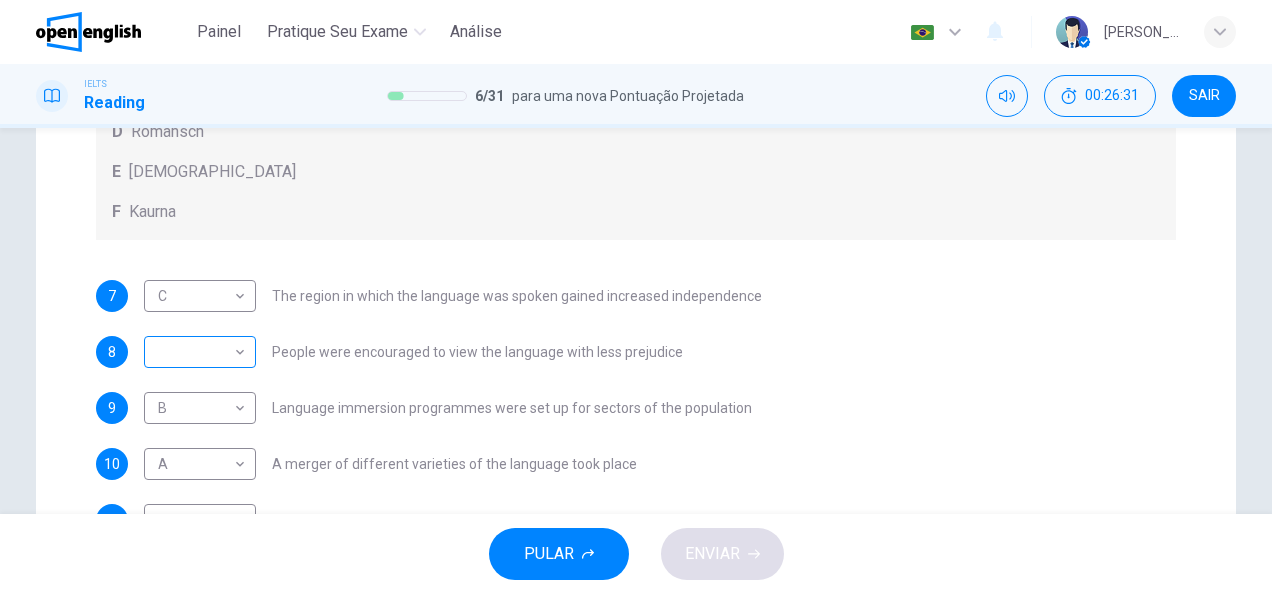 click on "Este site usa cookies, conforme explicado em nossa  Política de Privacidade . Se você concorda com o uso de cookies, clique no botão Aceitar e continue navegando em nosso site.   Política de Privacidade Aceitar This site uses cookies, as explained in our  Privacy Policy . If you agree to the use of cookies, please click the Accept button and continue to browse our site.   Privacy Policy Accept Painel Pratique seu exame Análise Português ** ​ [PERSON_NAME] IELTS Reading 6 / 31 para uma nova Pontuação Projetada 00:26:31 SAIR Questions 7 - 11 Match the languages  A-F  with the statements below which describe how a language was saved.
Write your answers in the boxes below. A Welsh B Maori C Faroese D Romansch E Ainu F Kaurna 7 C * ​ The region in which the language was spoken gained increased independence 8 ​ ​ People were encouraged to view the language with less prejudice 9 B * ​ Language immersion programmes were set up for sectors of the population 10 A * ​ 11 F * ​ Saving Language 1 2 3 4" at bounding box center [636, 297] 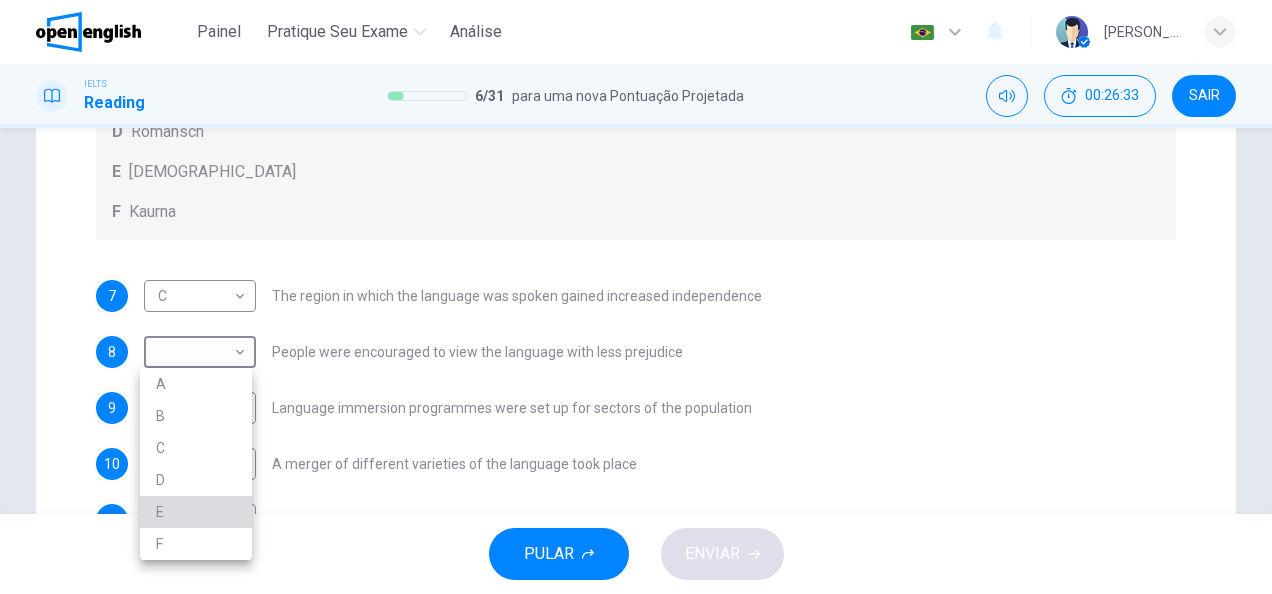 click on "E" at bounding box center (196, 512) 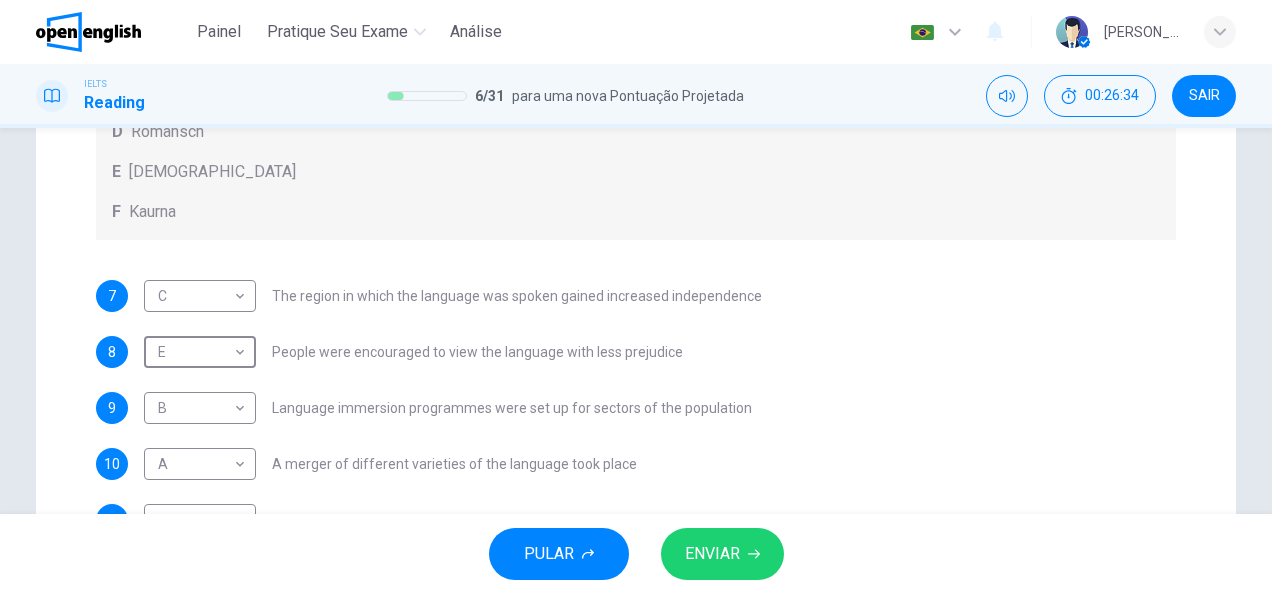click on "ENVIAR" at bounding box center (712, 554) 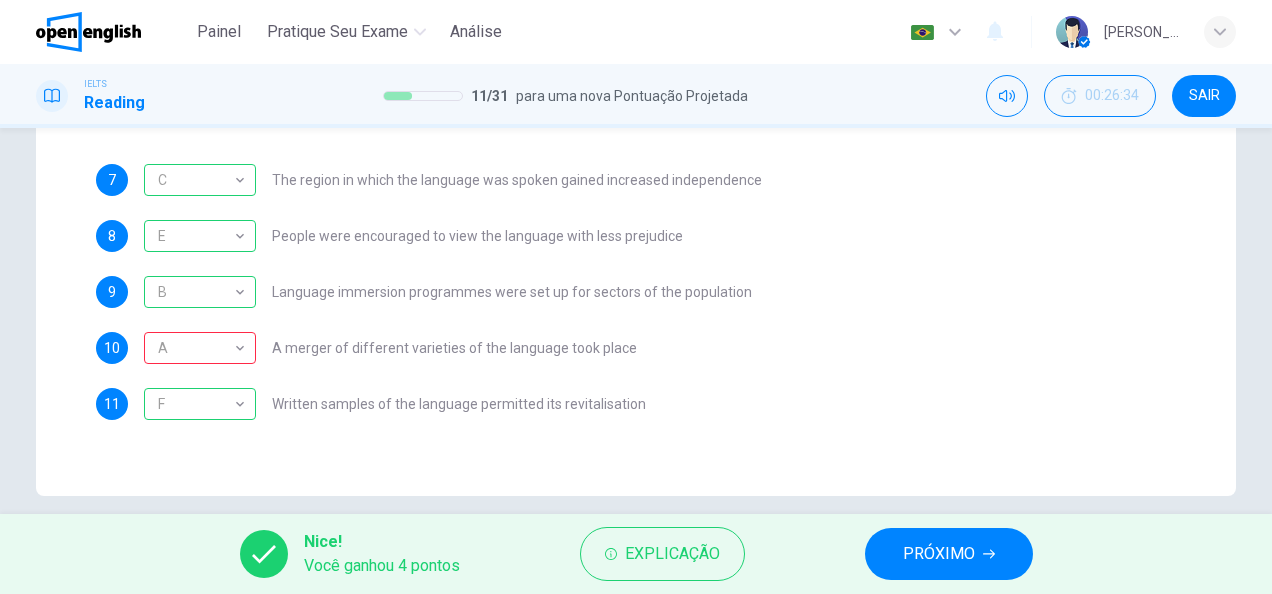 scroll, scrollTop: 638, scrollLeft: 0, axis: vertical 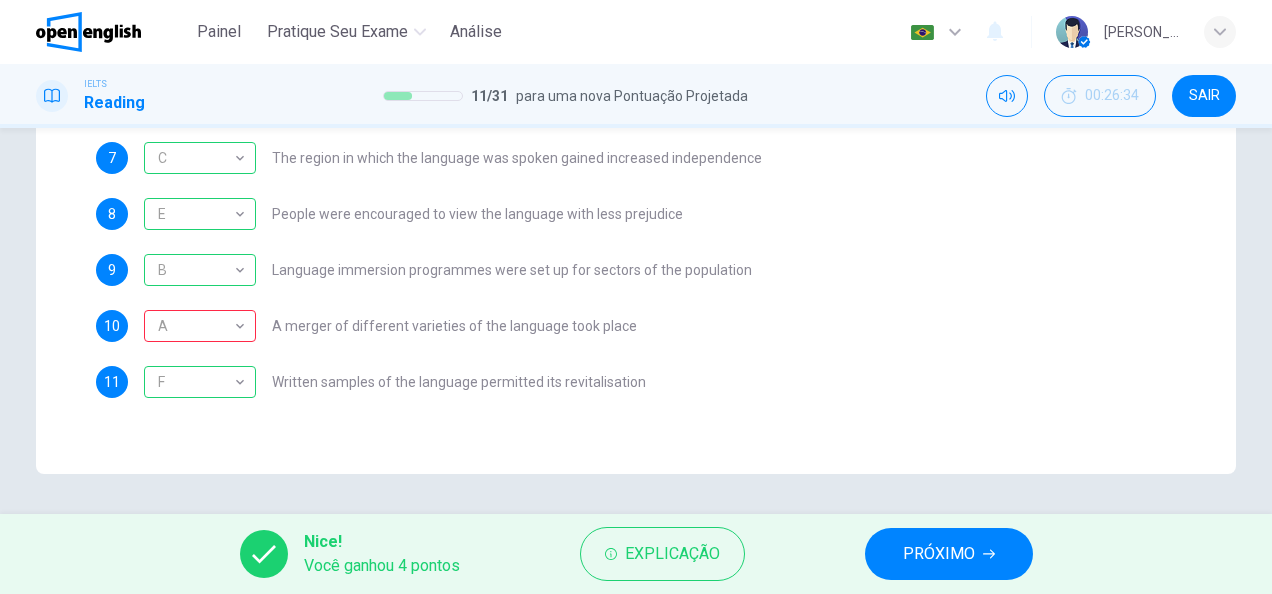 click on "PRÓXIMO" at bounding box center (949, 554) 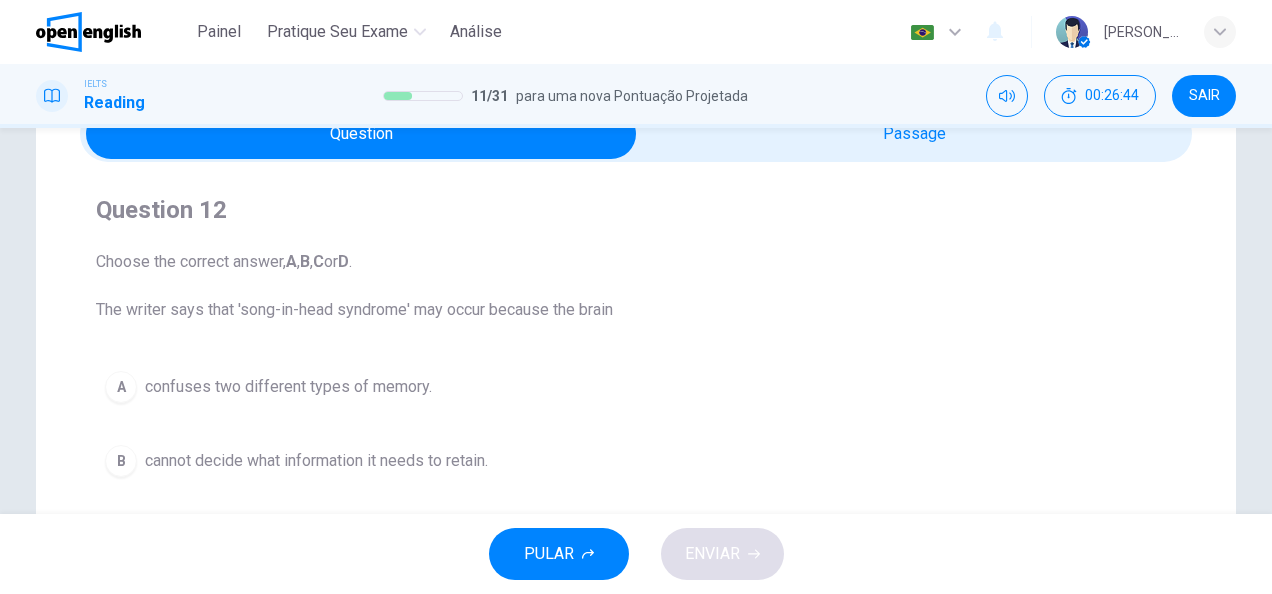 scroll, scrollTop: 0, scrollLeft: 0, axis: both 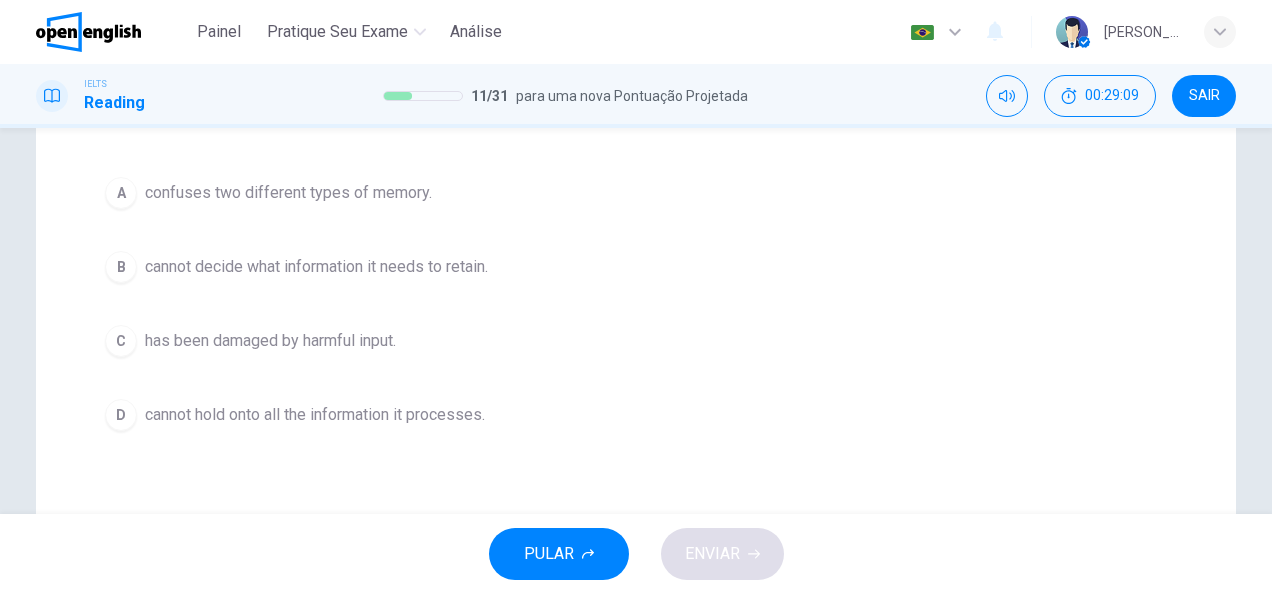 click on "cannot hold onto all the information it processes." at bounding box center [315, 415] 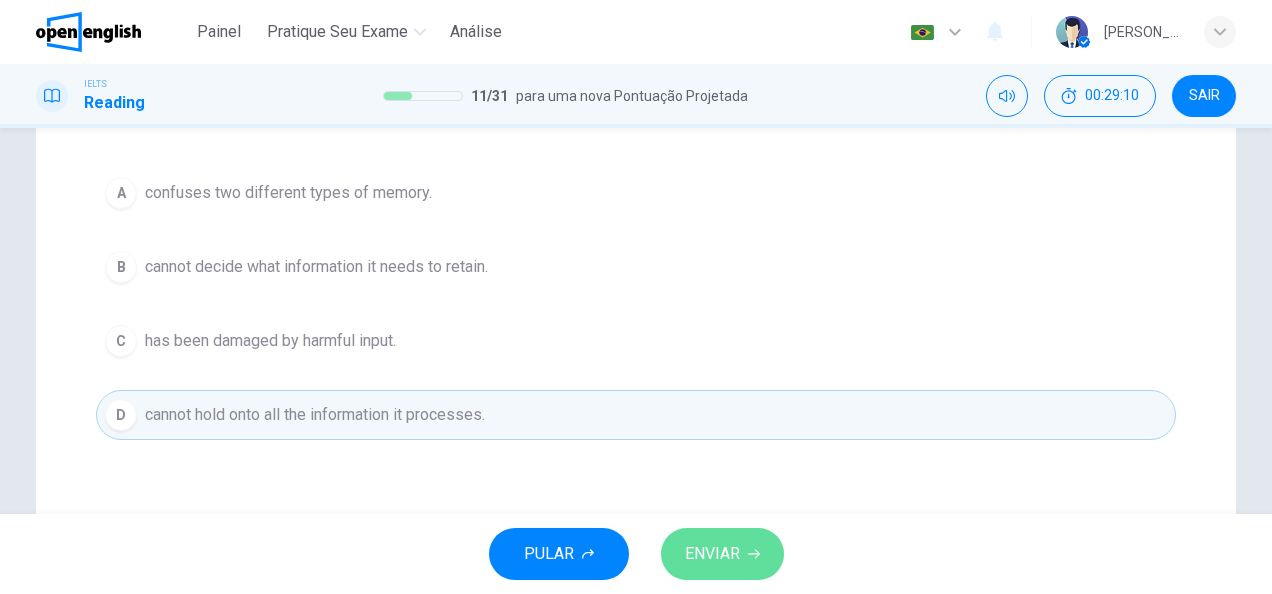 click on "ENVIAR" at bounding box center [712, 554] 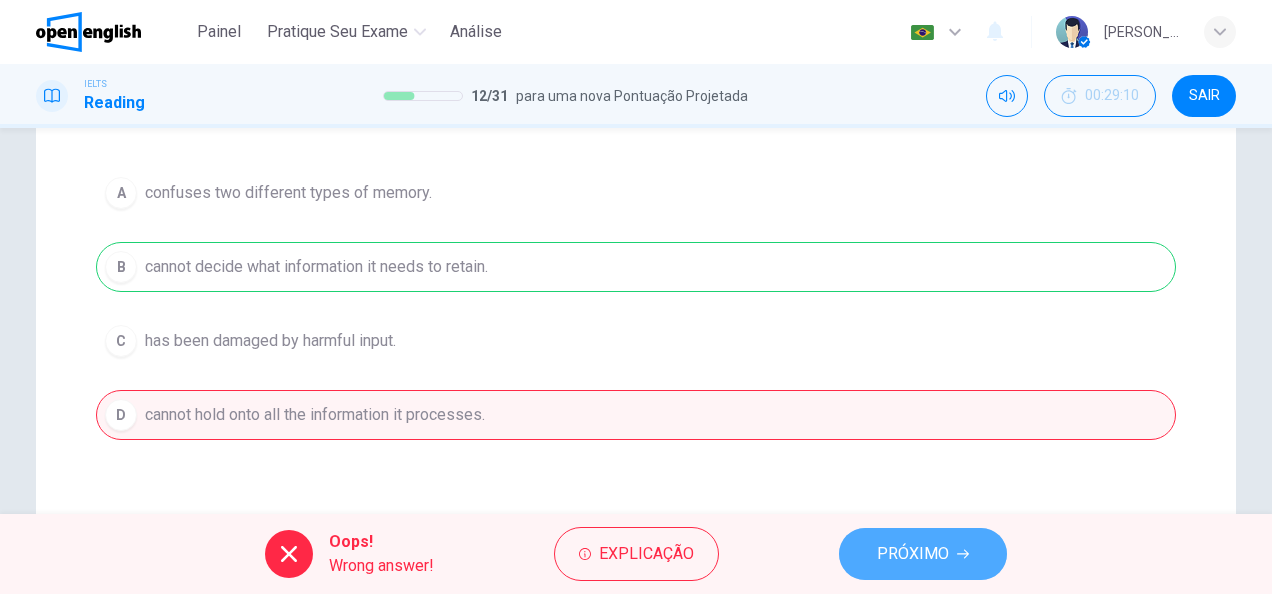 drag, startPoint x: 966, startPoint y: 556, endPoint x: 904, endPoint y: 542, distance: 63.560993 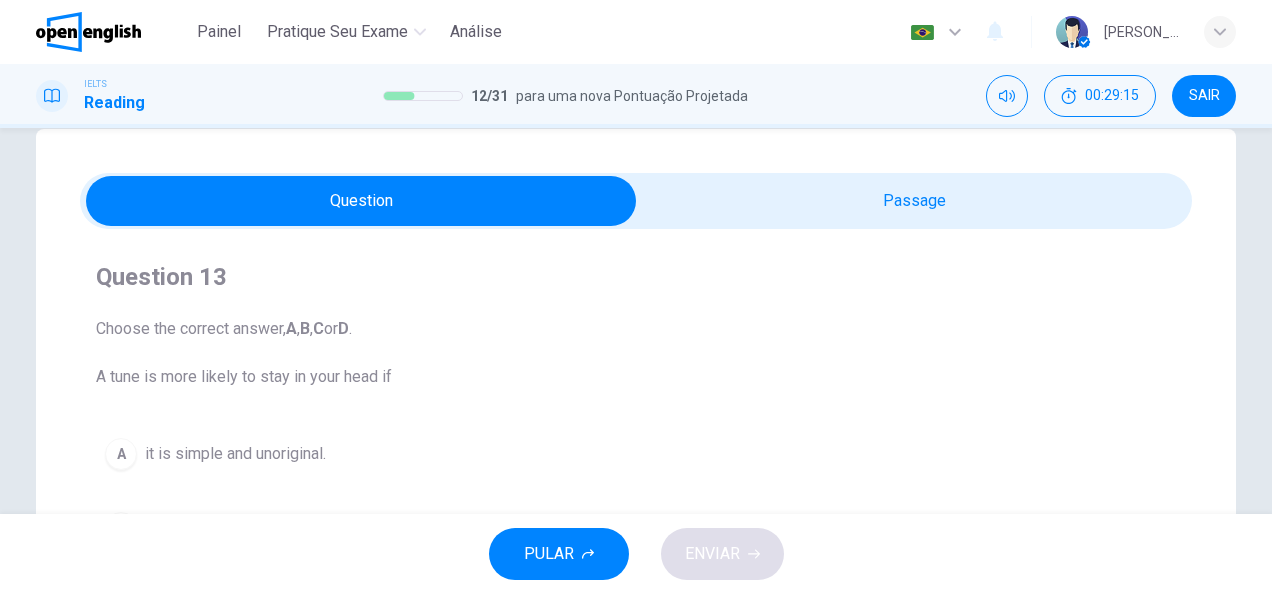 scroll, scrollTop: 0, scrollLeft: 0, axis: both 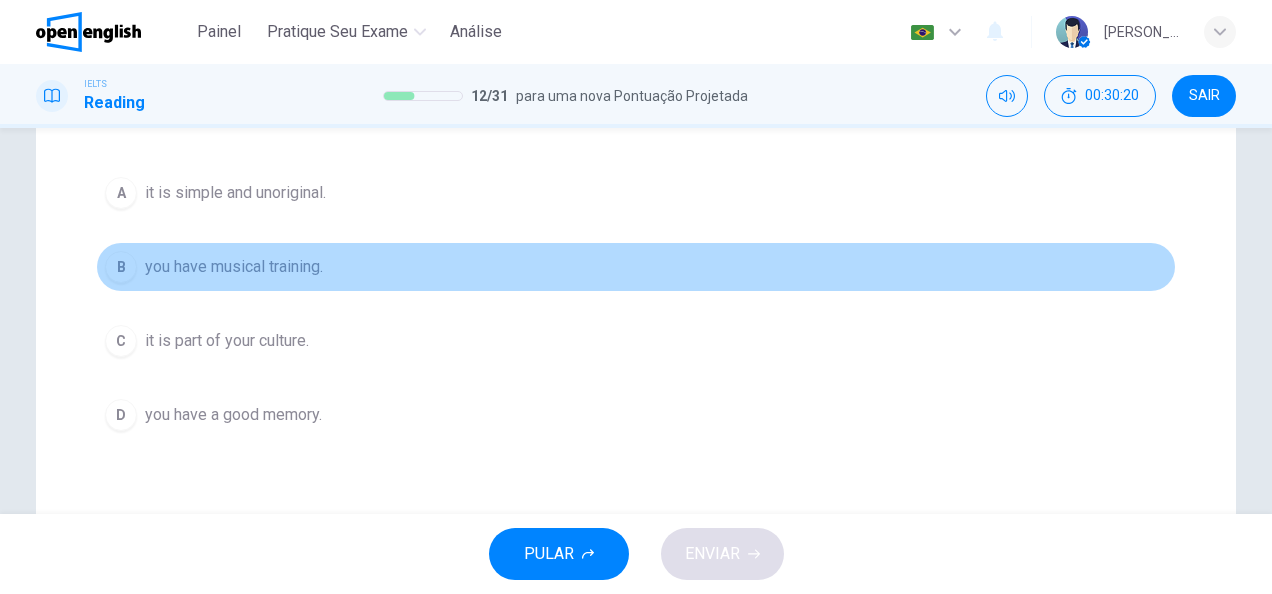 click on "B you have musical training." at bounding box center [636, 267] 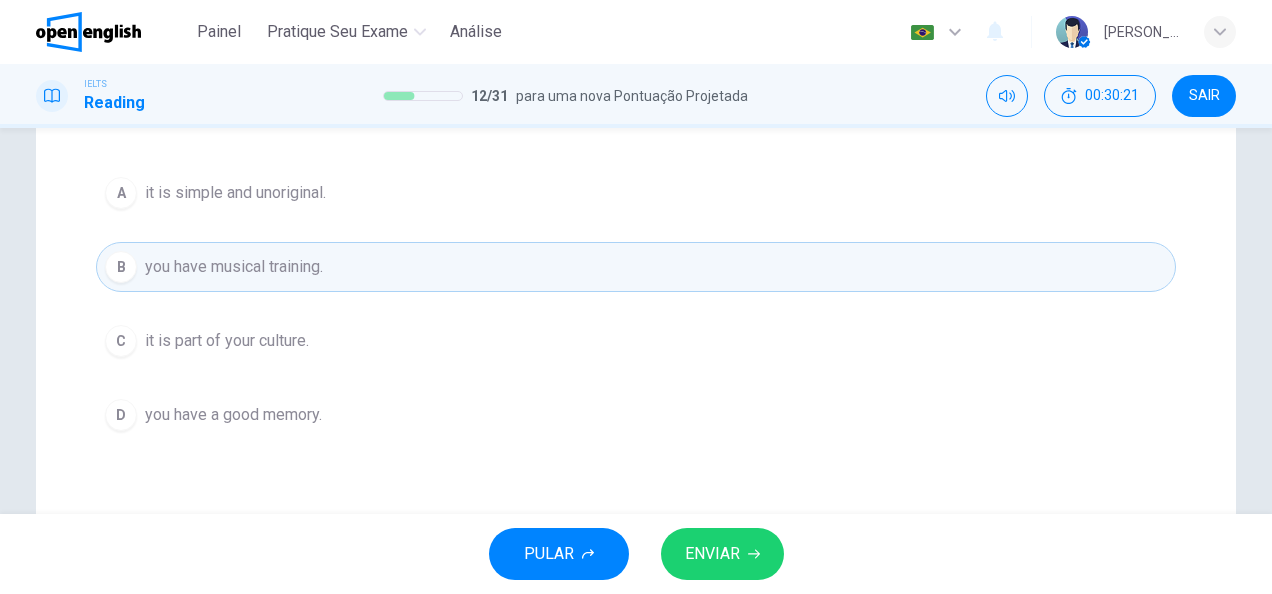 drag, startPoint x: 727, startPoint y: 552, endPoint x: 715, endPoint y: 537, distance: 19.209373 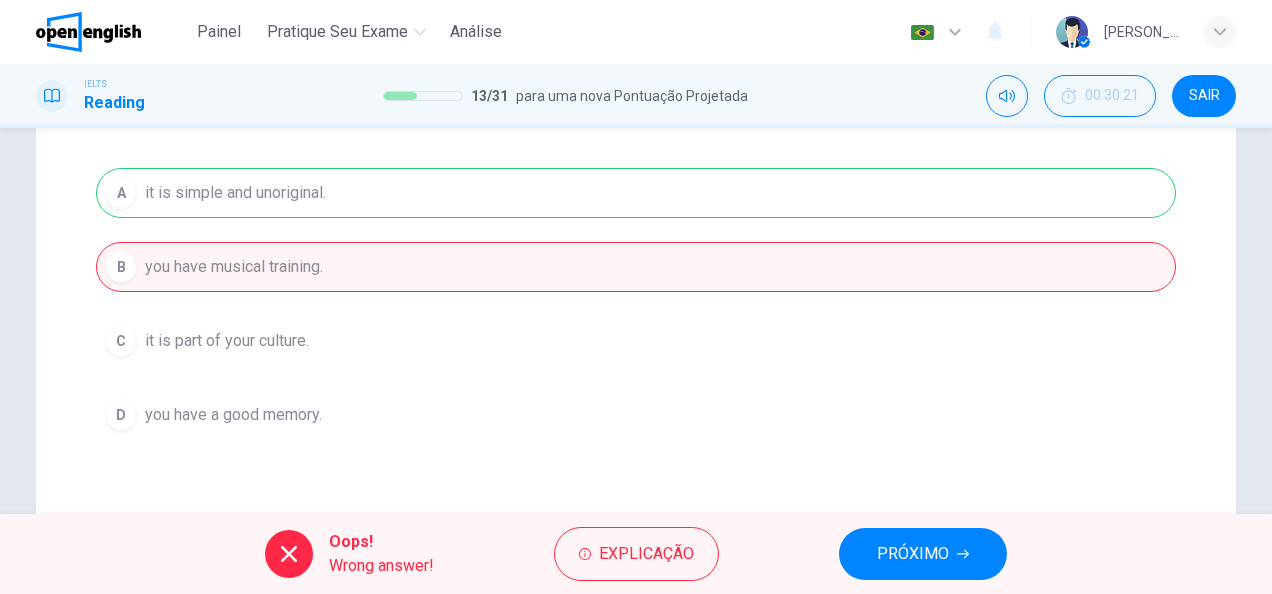 click on "PRÓXIMO" at bounding box center [913, 554] 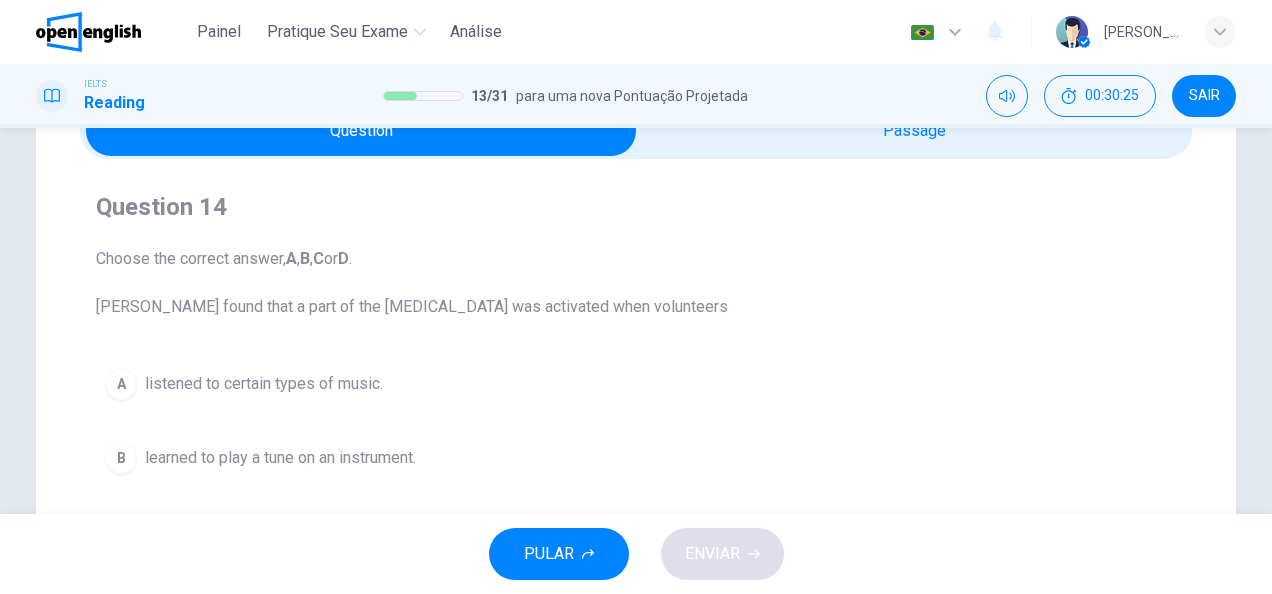 scroll, scrollTop: 0, scrollLeft: 0, axis: both 